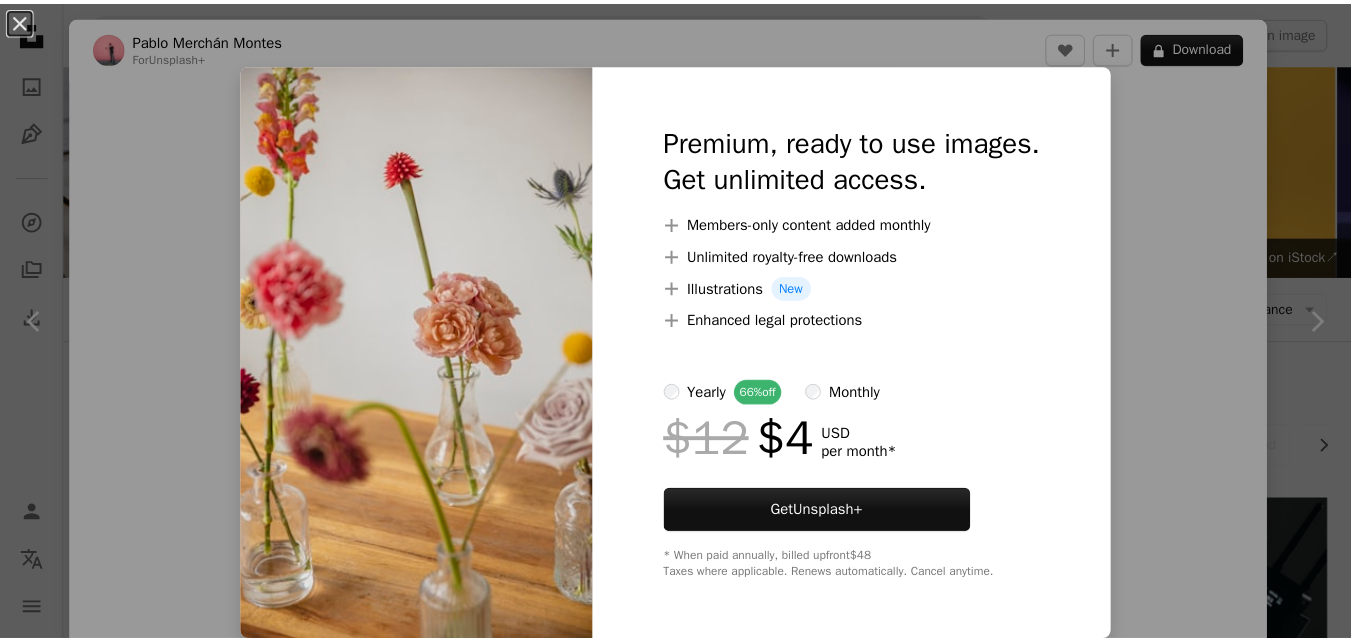 scroll, scrollTop: 1559, scrollLeft: 0, axis: vertical 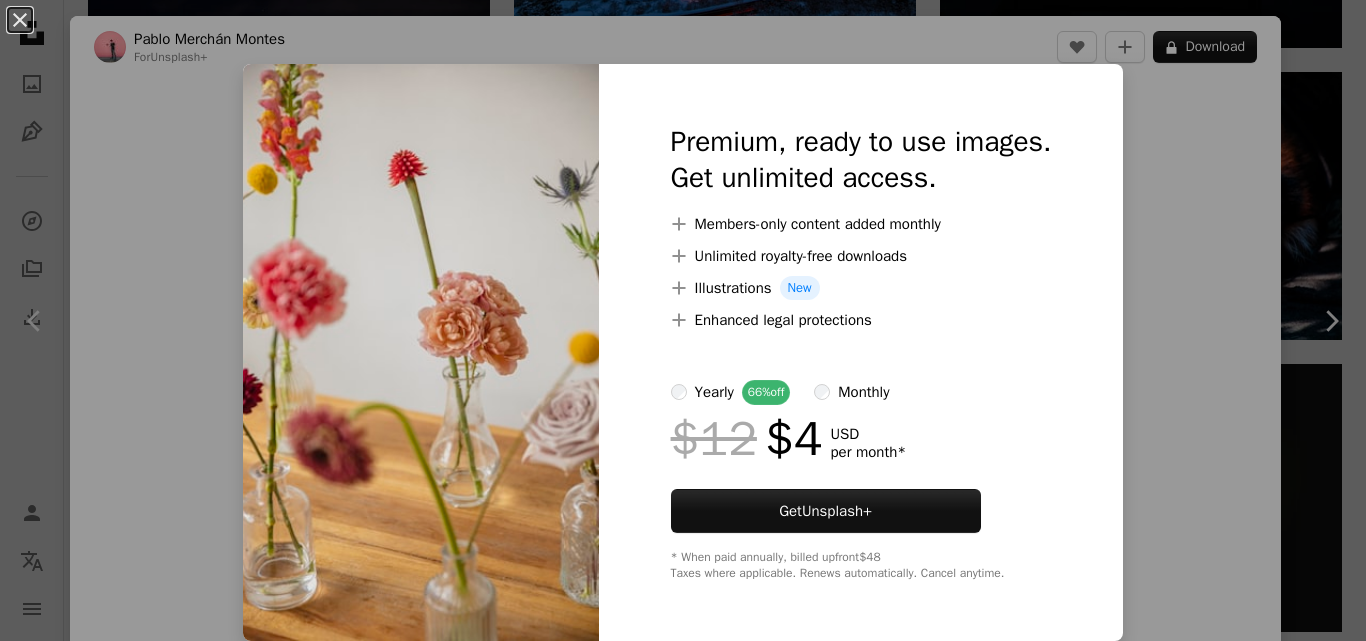 click on "An X shape Premium, ready to use images. Get unlimited access. A plus sign Members-only content added monthly A plus sign Unlimited royalty-free downloads A plus sign Illustrations  New A plus sign Enhanced legal protections yearly 66%  off monthly $12   $4 USD per month * Get  Unsplash+ * When paid annually, billed upfront  $48 Taxes where applicable. Renews automatically. Cancel anytime." at bounding box center (683, 320) 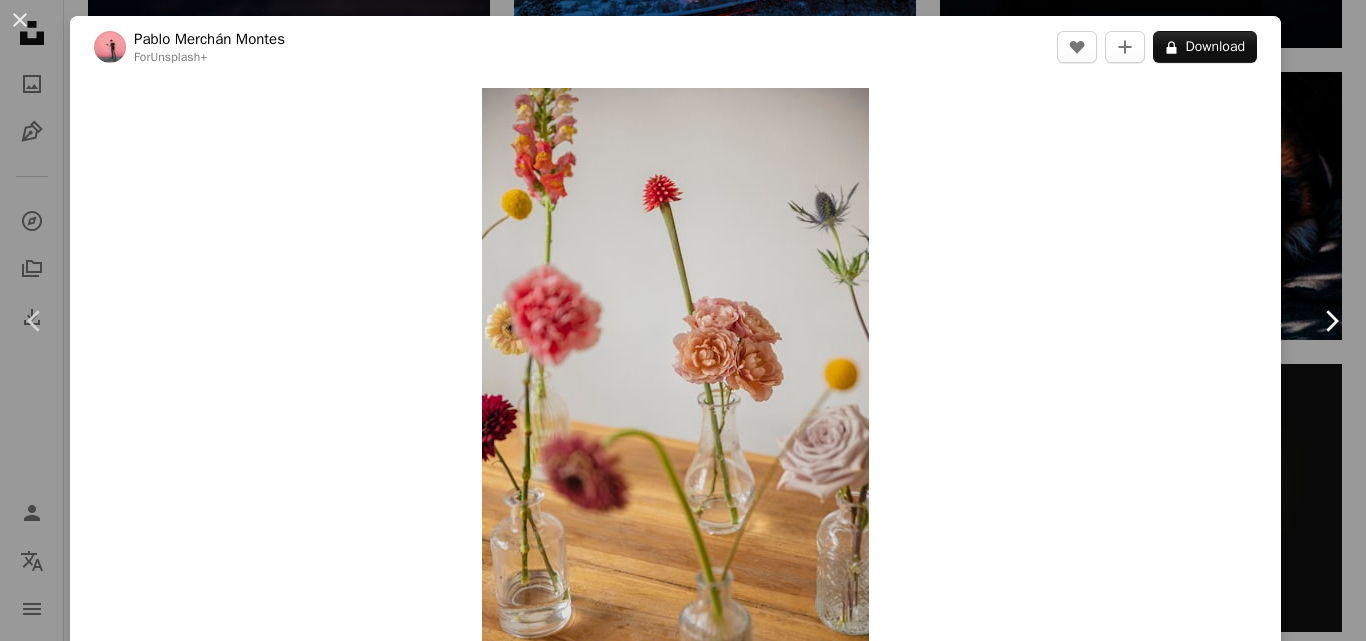 click on "Chevron right" 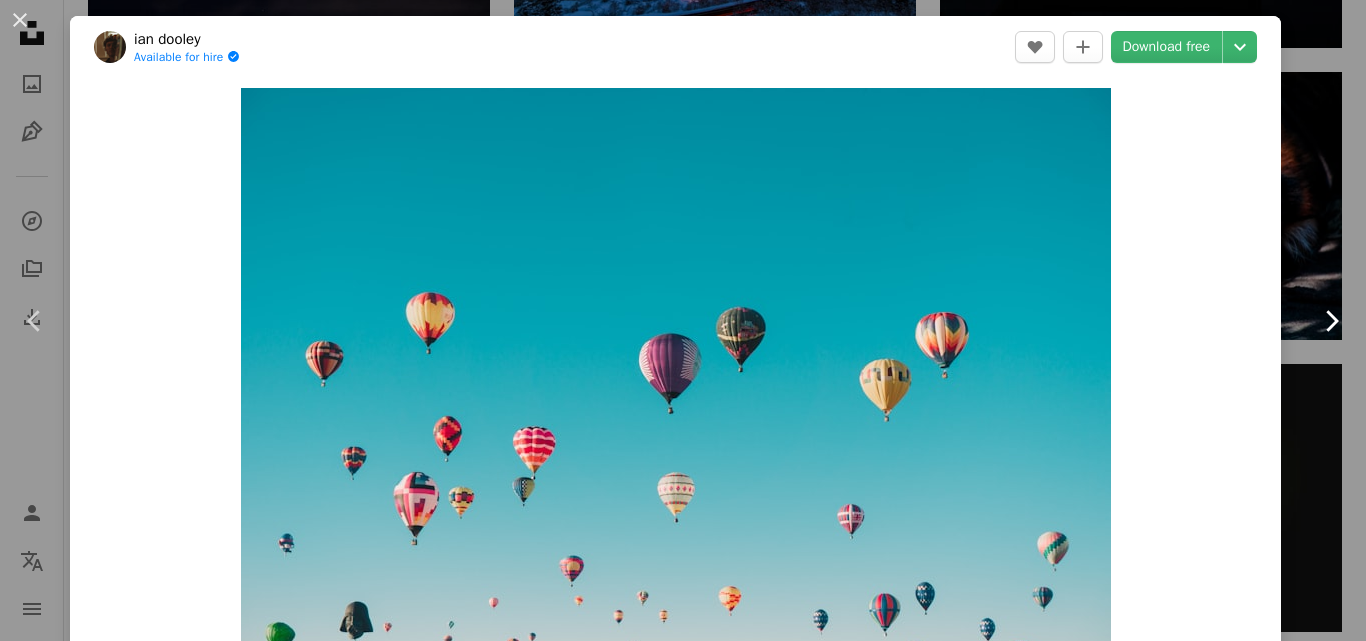 click on "Chevron right" 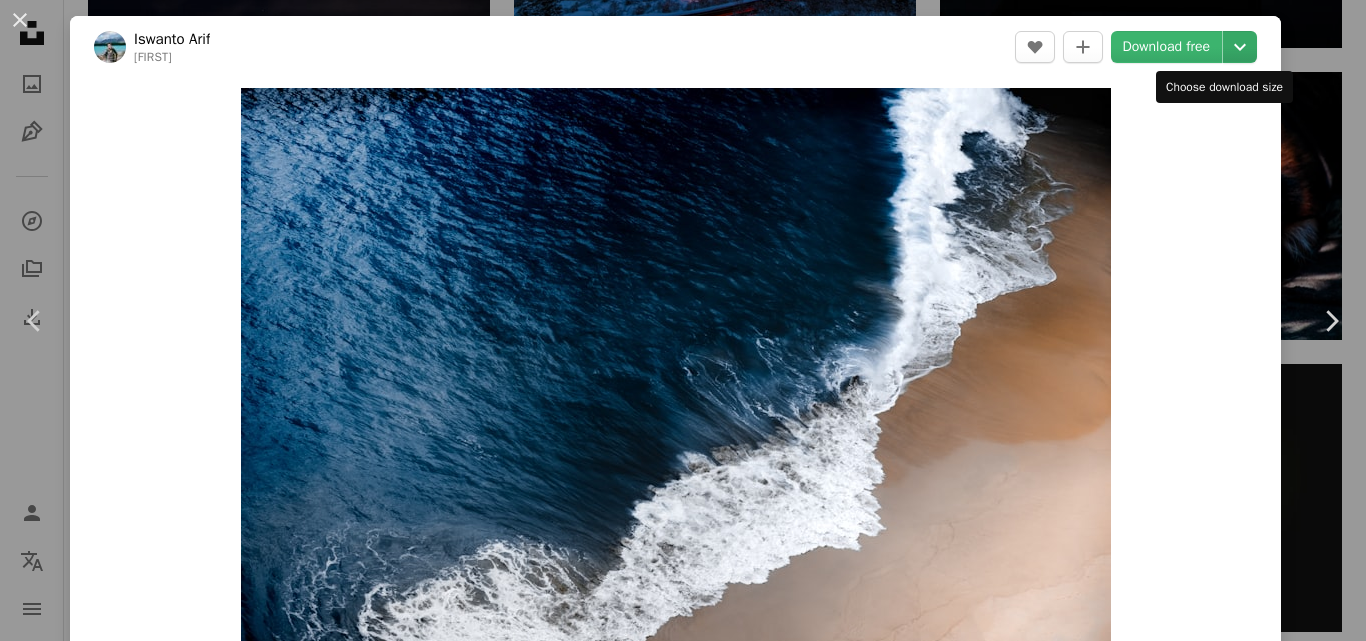 click on "Chevron down" 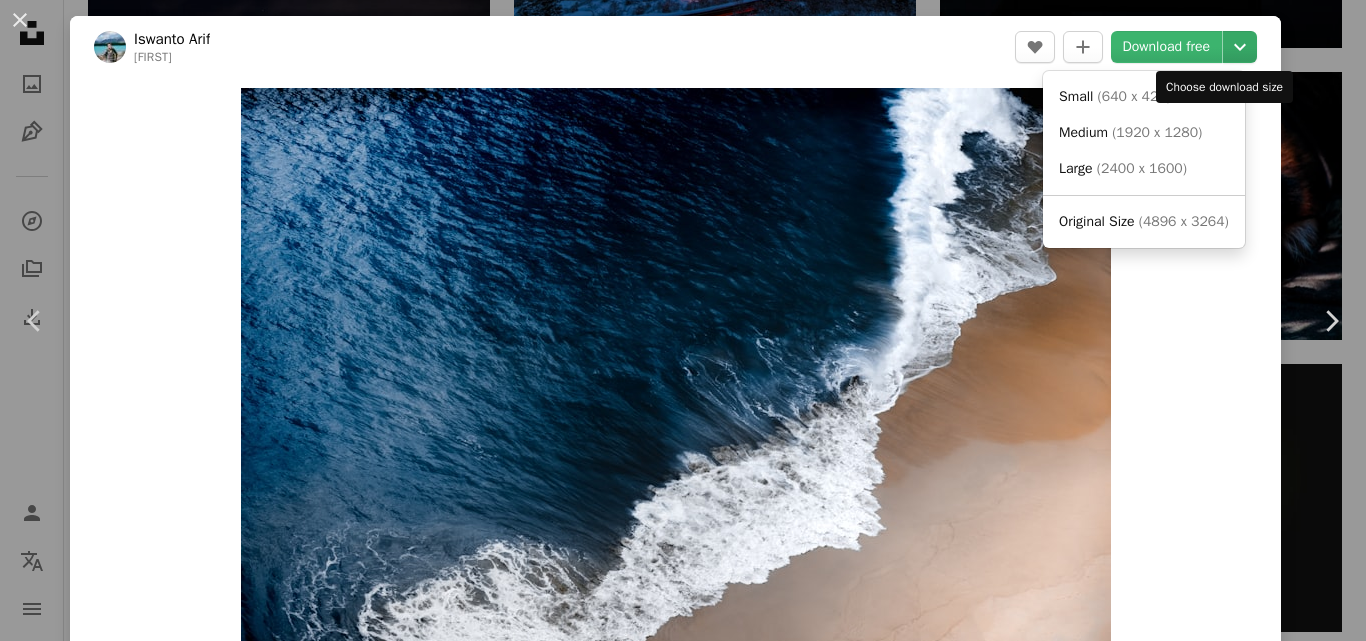 click on "Chevron down" 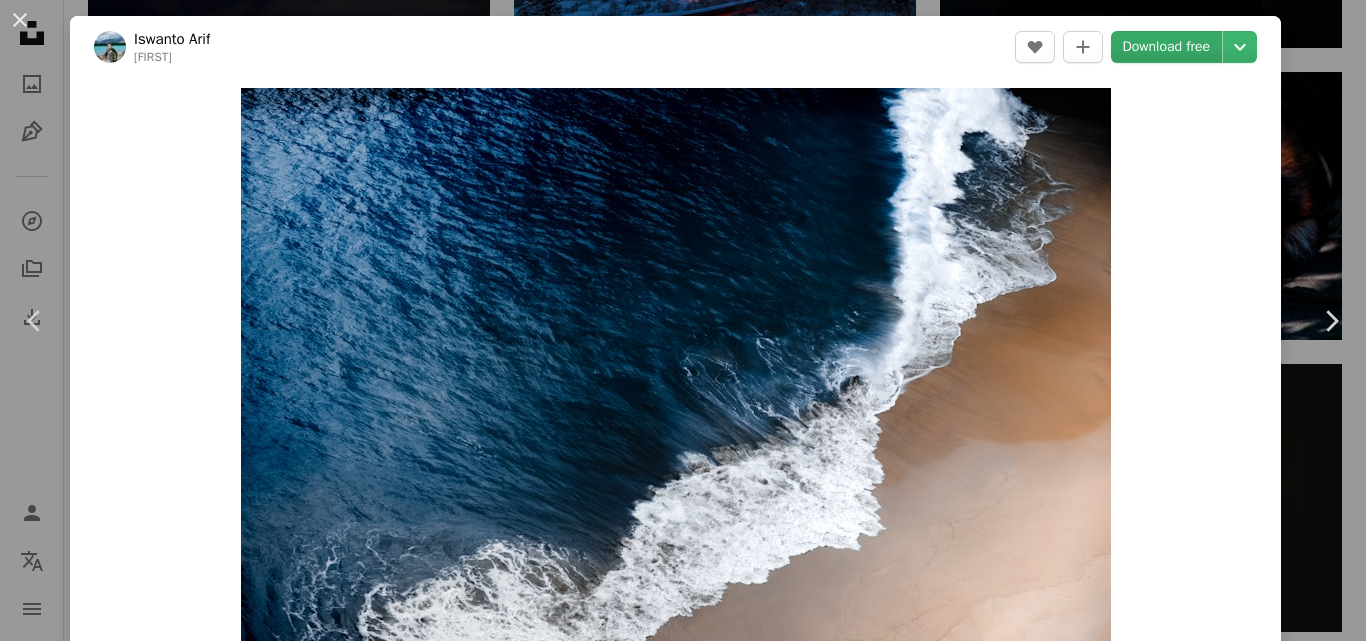 click on "Download free" at bounding box center [1167, 47] 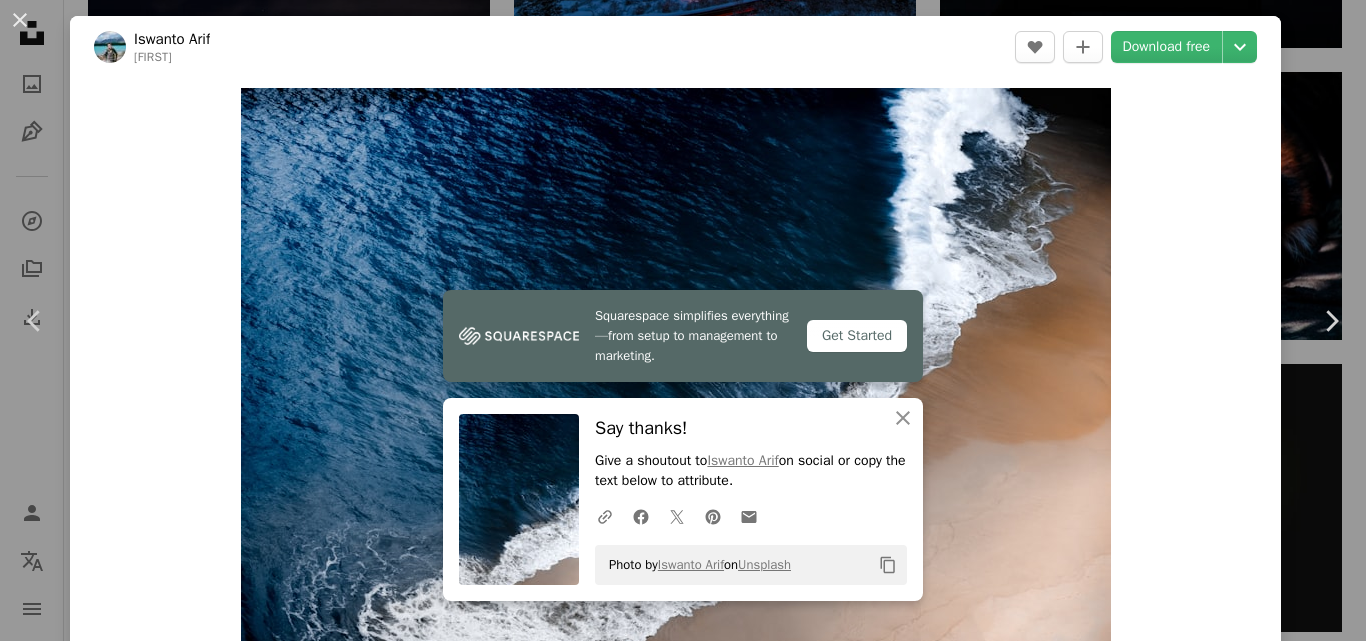 click on "Zoom in" at bounding box center [675, 378] 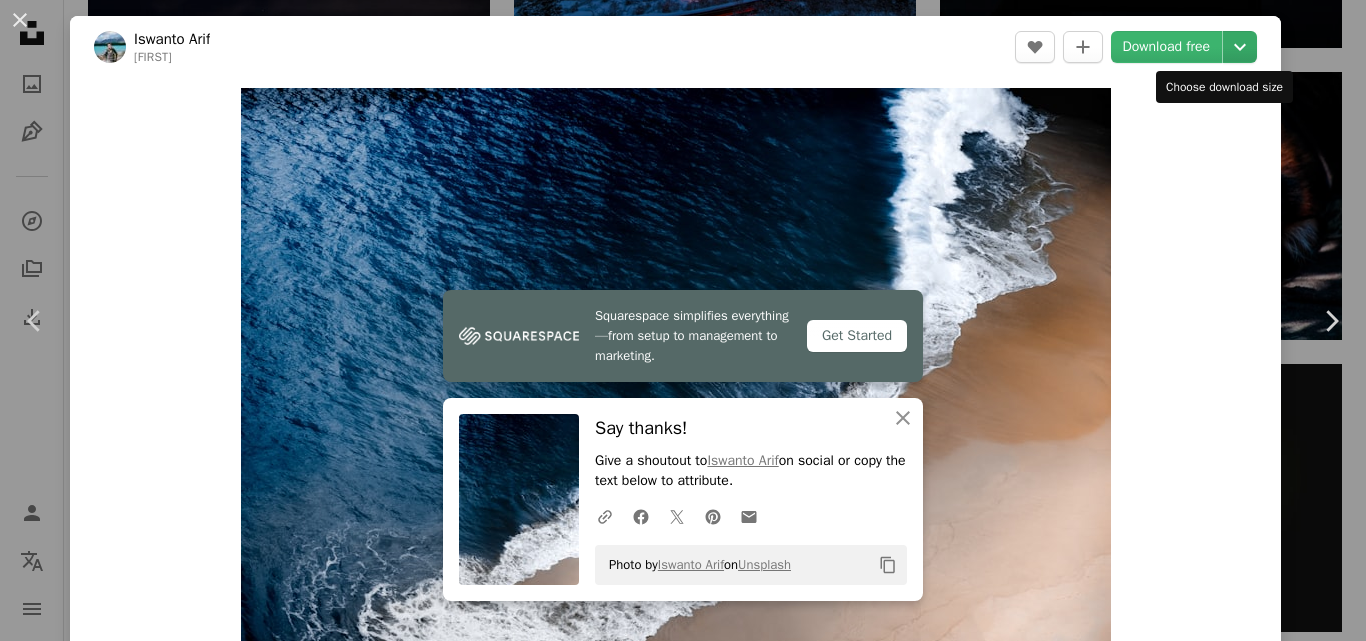click on "Chevron down" 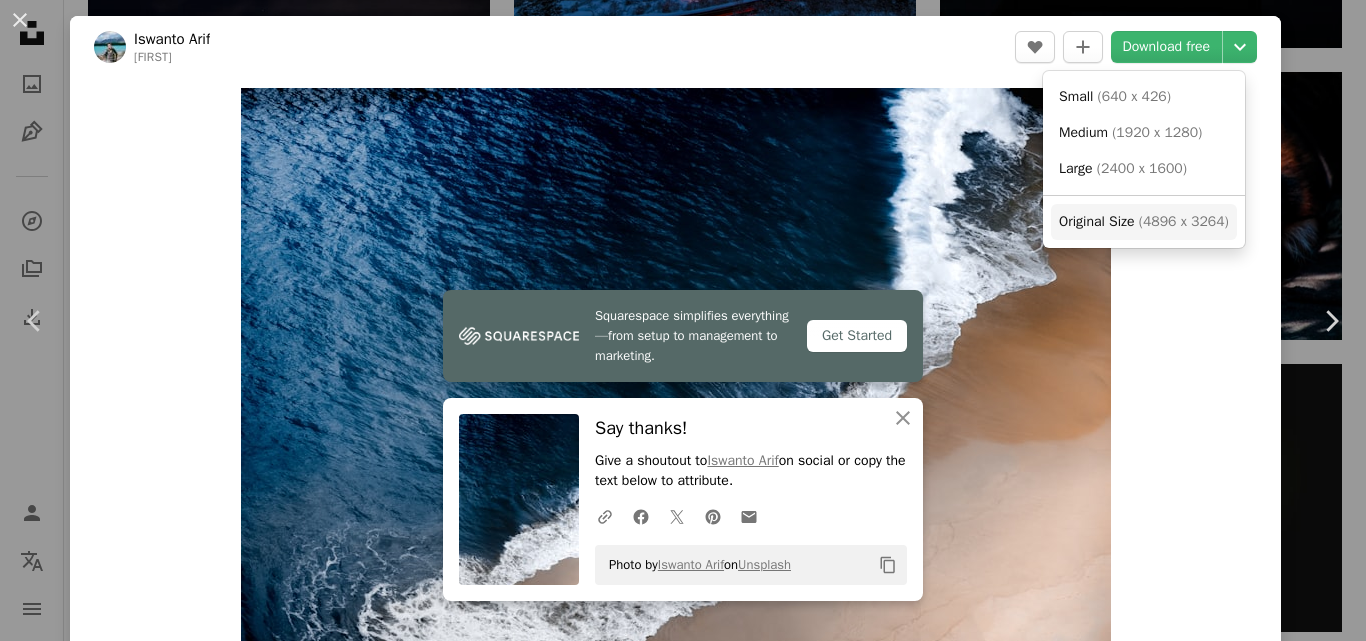 click on "( 4896 x 3264 )" at bounding box center (1184, 221) 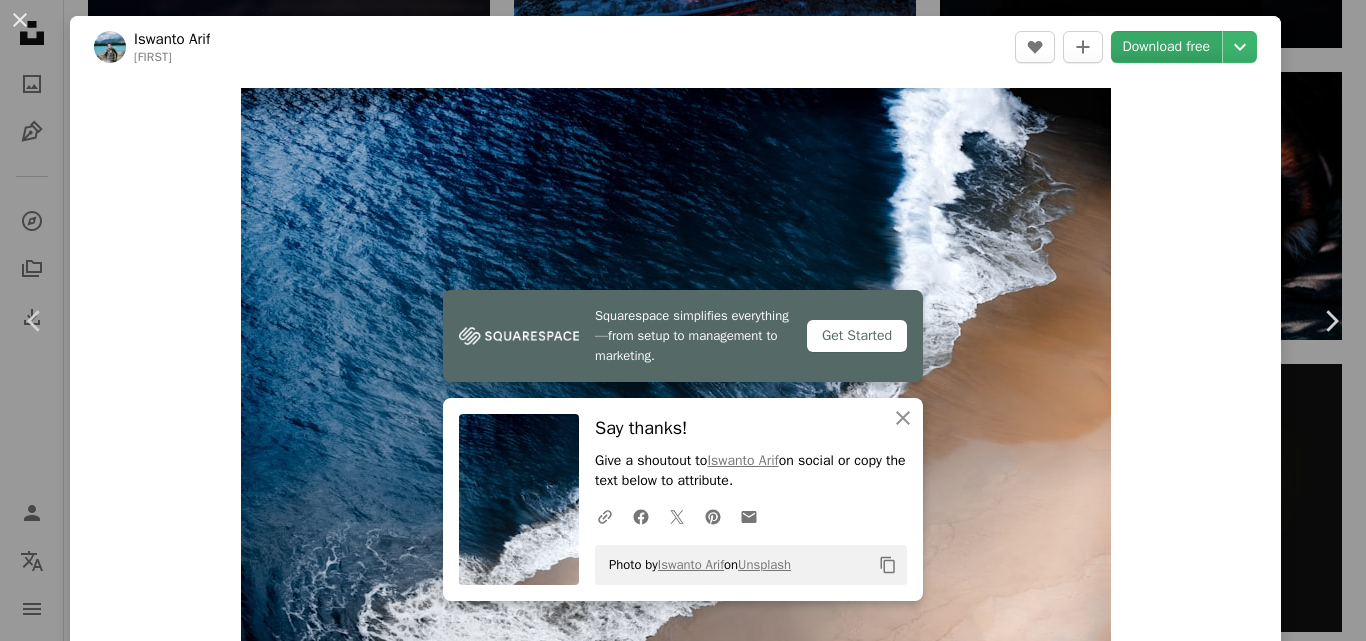 click on "Download free" at bounding box center (1167, 47) 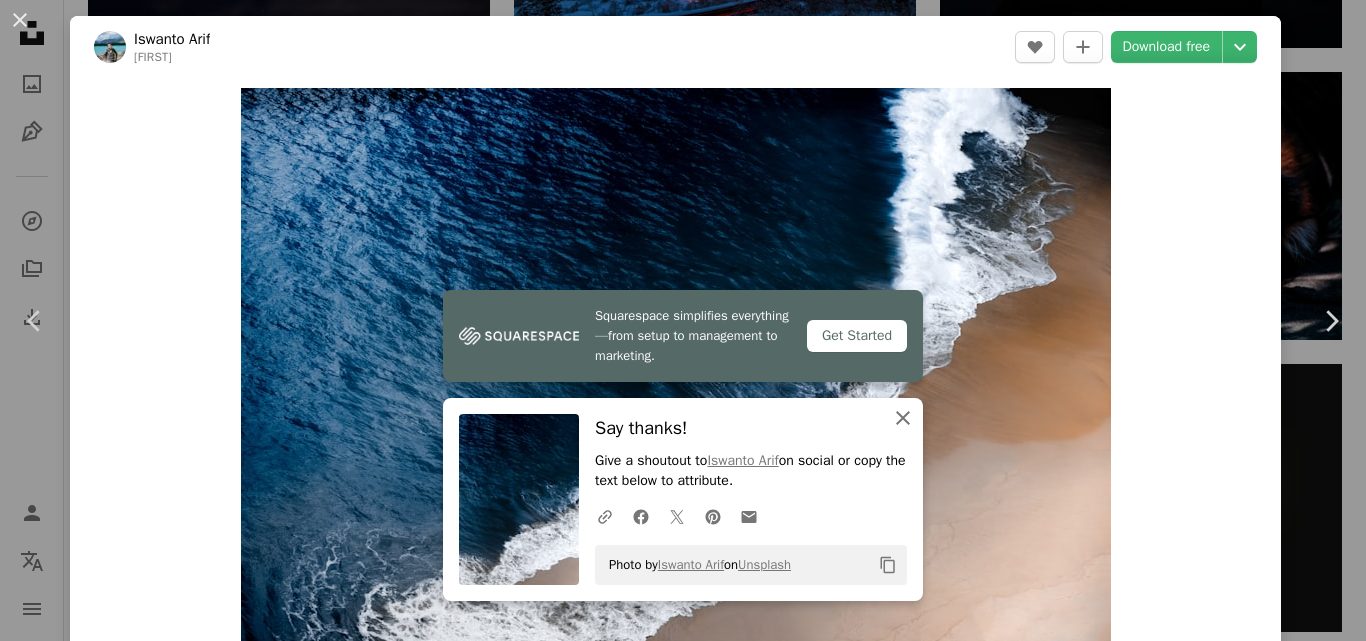 click 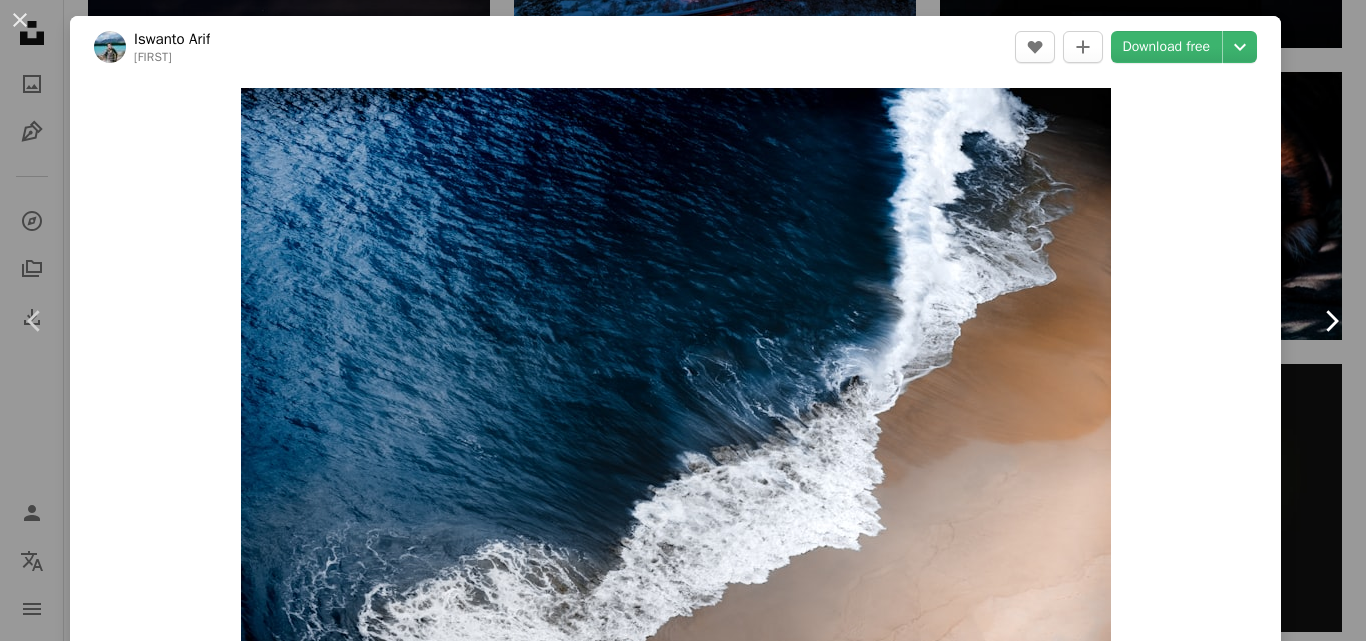 click on "Chevron right" 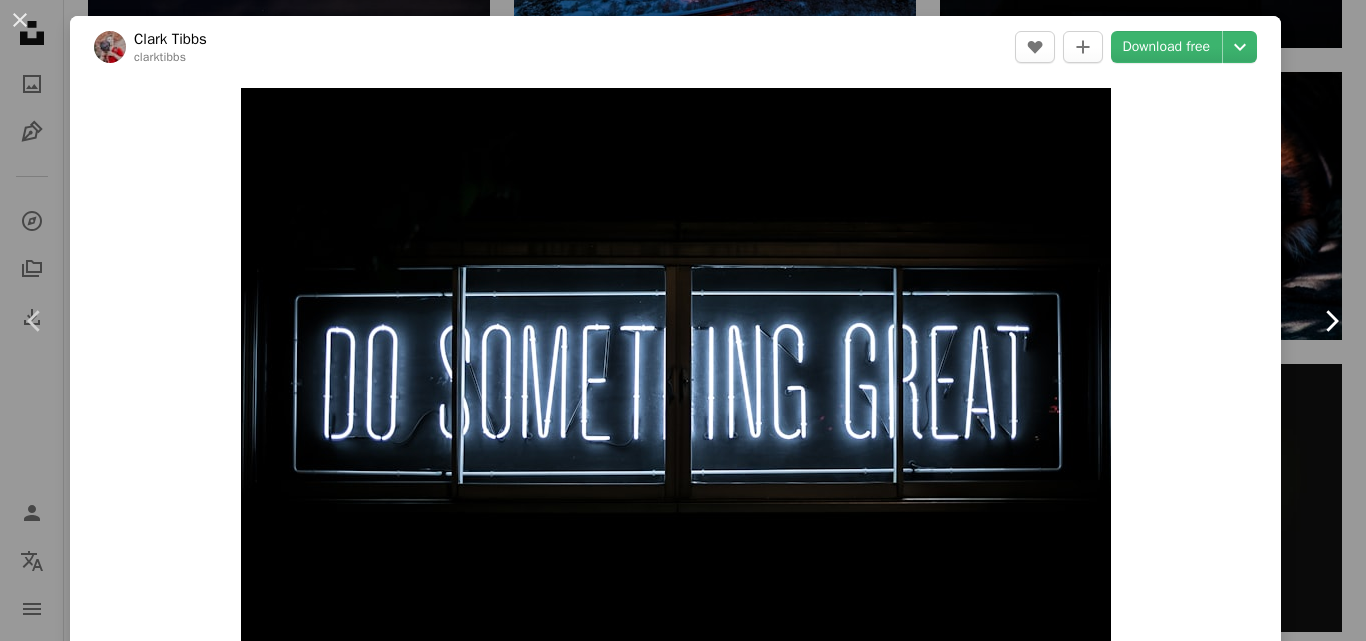 click on "Chevron right" 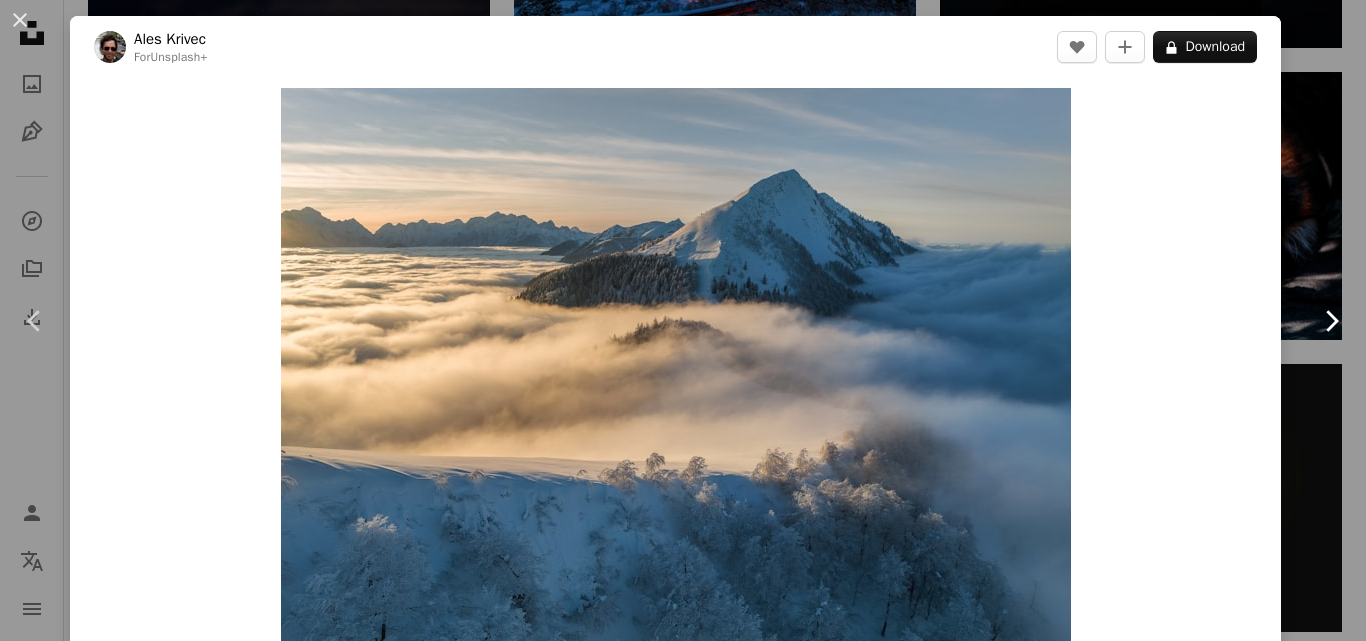 click on "Chevron right" 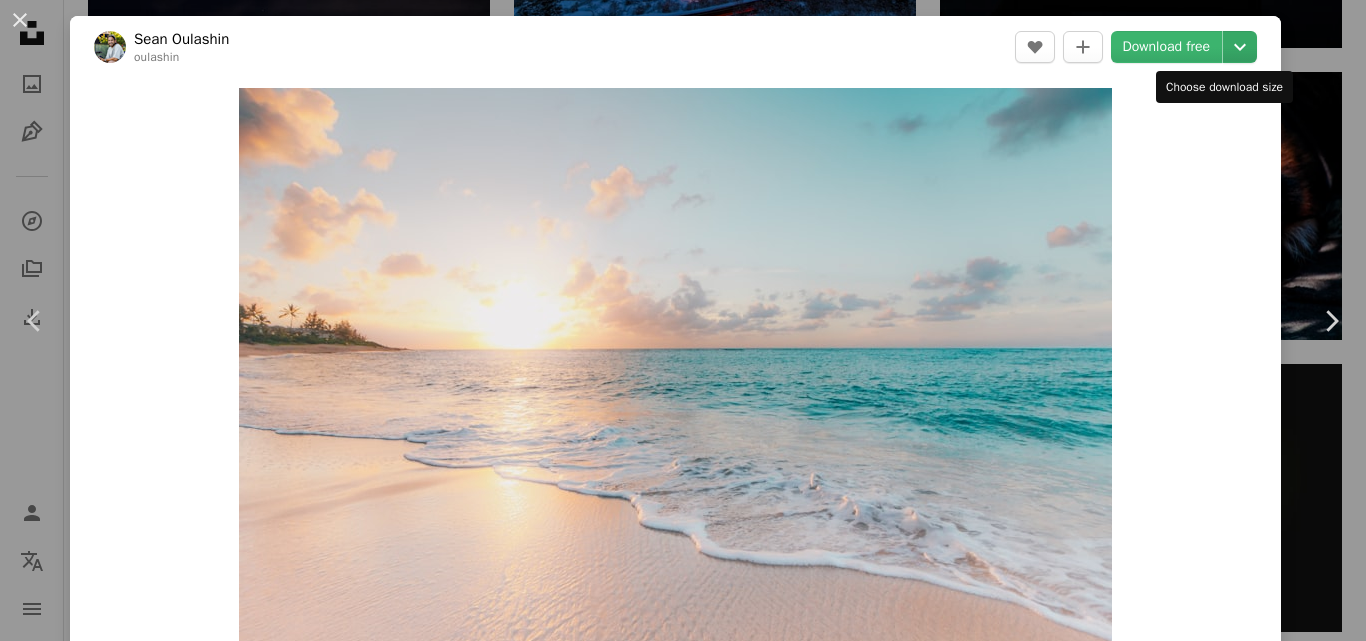 click on "Chevron down" 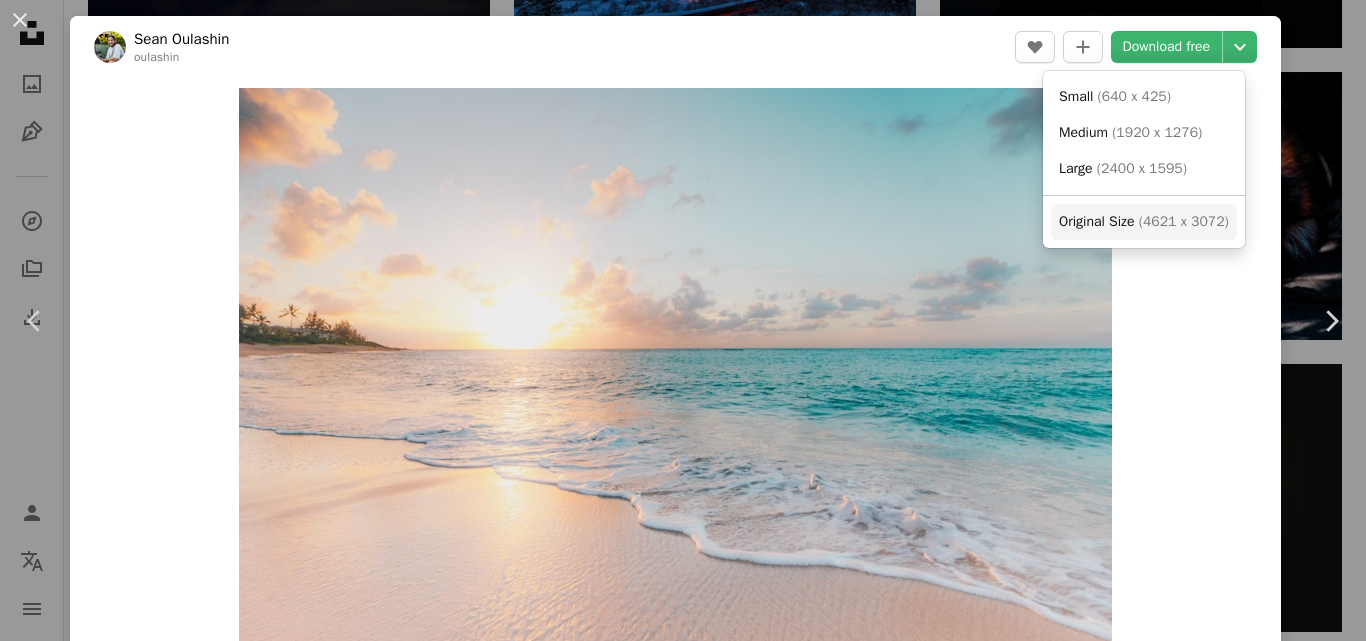 click on "( 4621 x 3072 )" at bounding box center [1184, 221] 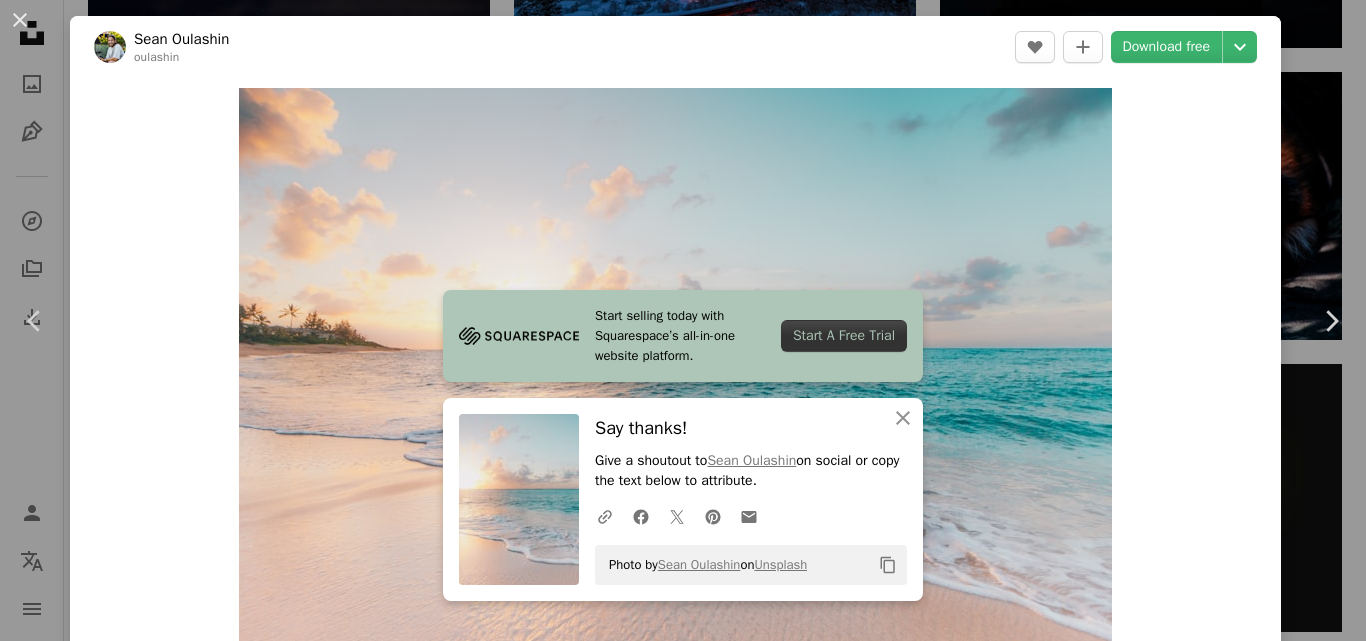 click on "Zoom in" at bounding box center (675, 378) 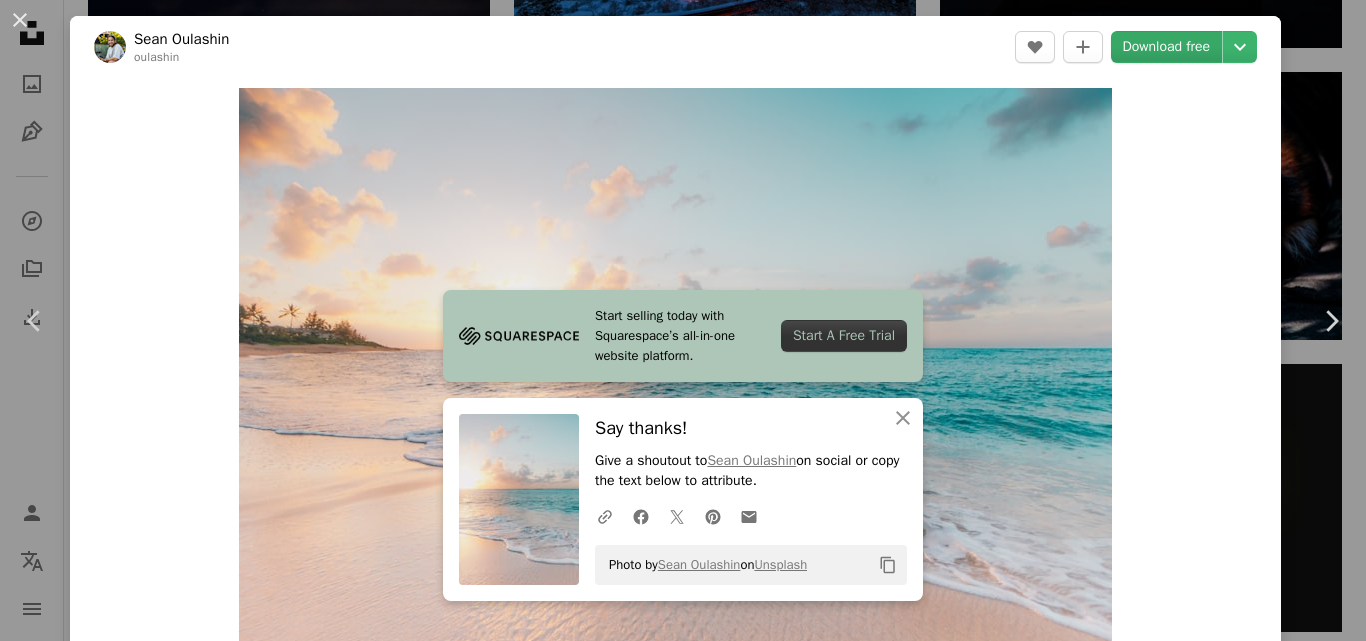click on "Download free" at bounding box center [1167, 47] 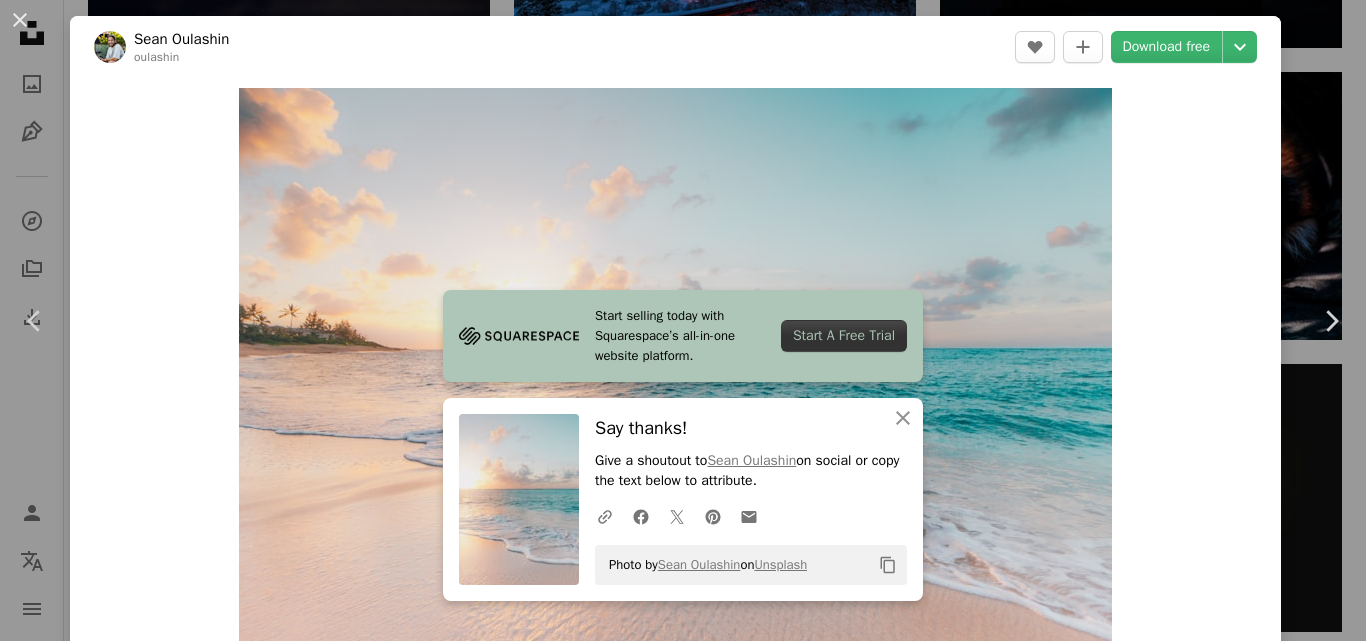 click on "Zoom in" at bounding box center [675, 378] 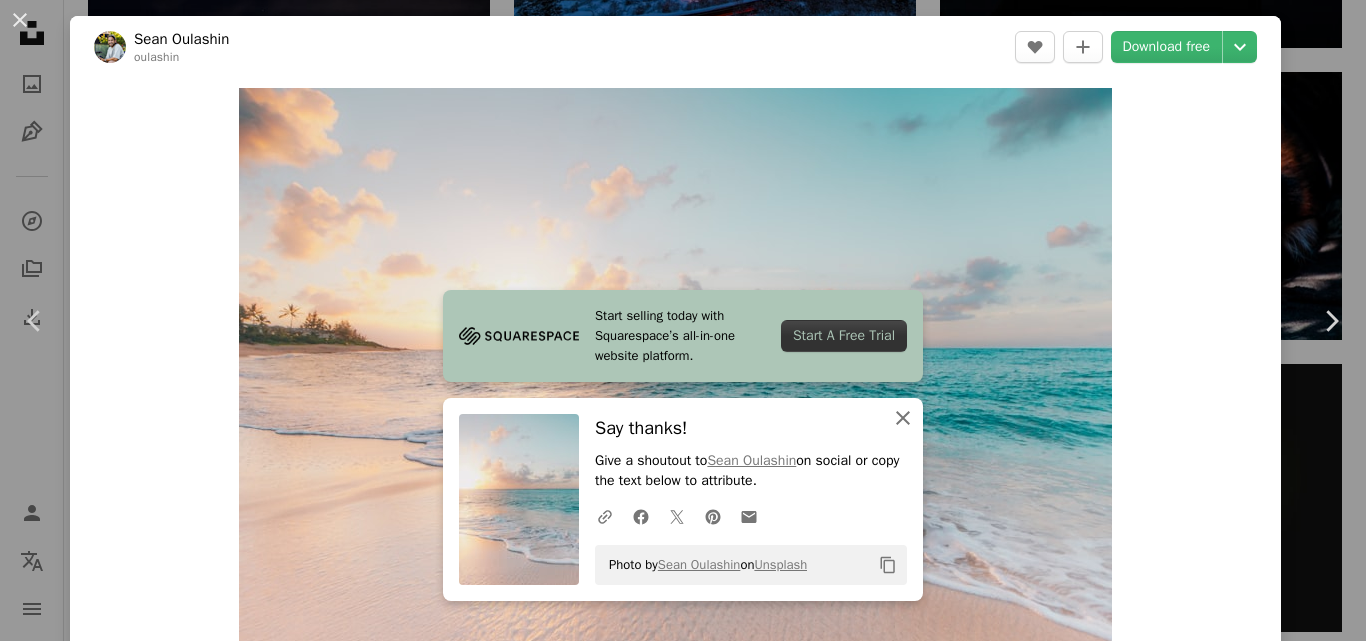 click on "An X shape" 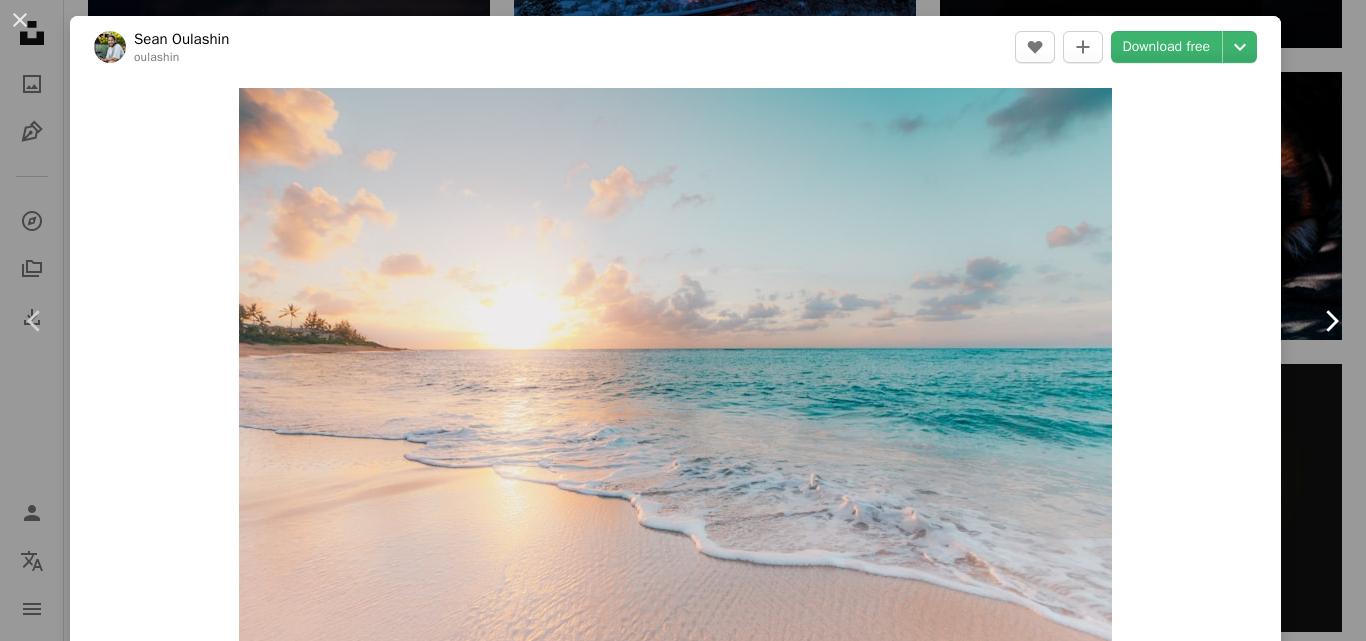 click on "Chevron right" 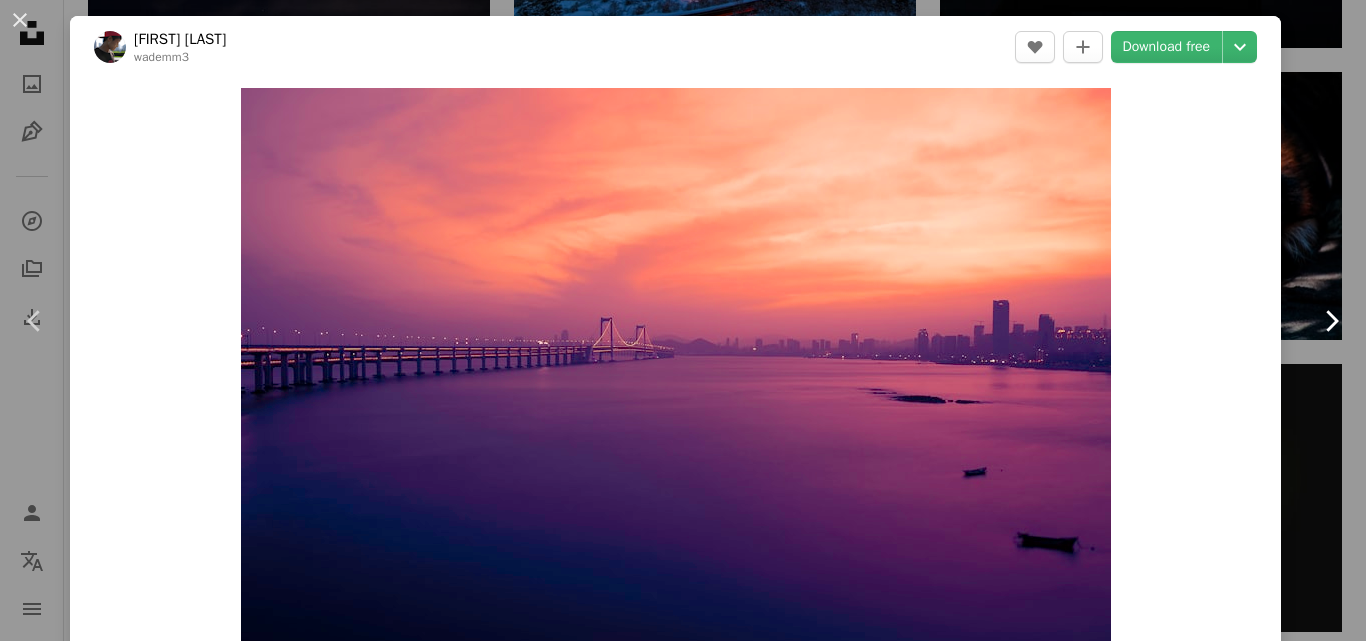 click on "Chevron right" 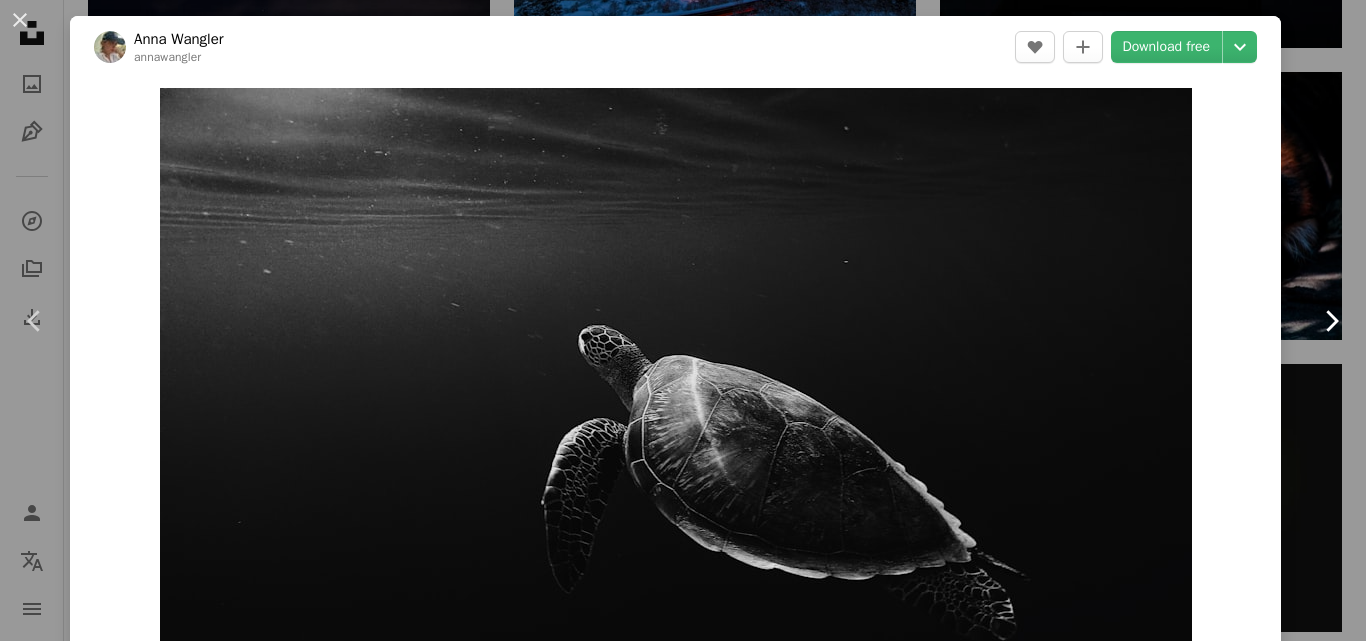 click on "Chevron right" 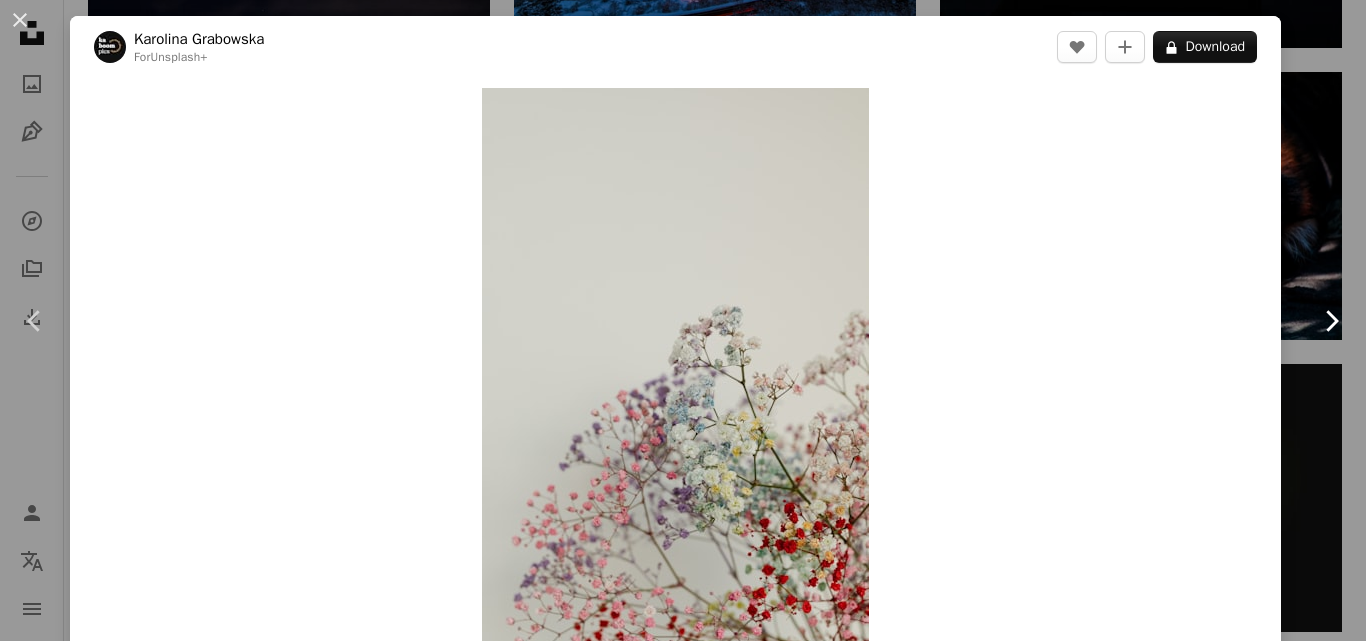 click on "Chevron right" 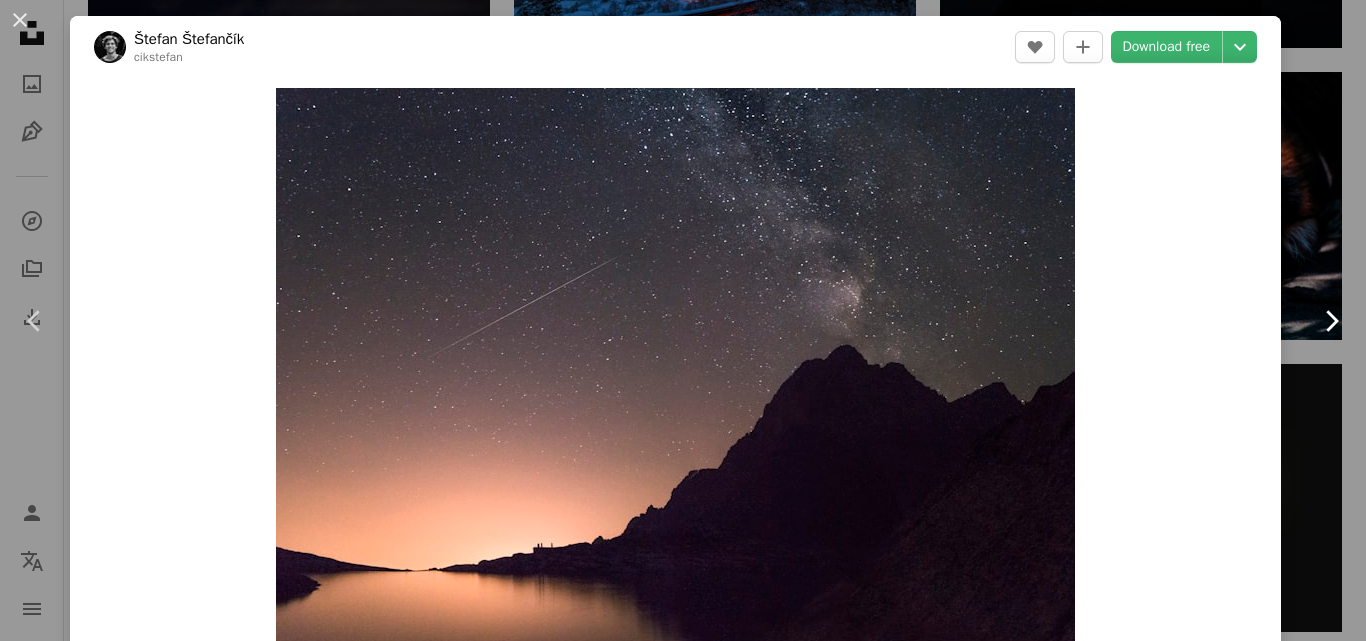click on "Chevron right" 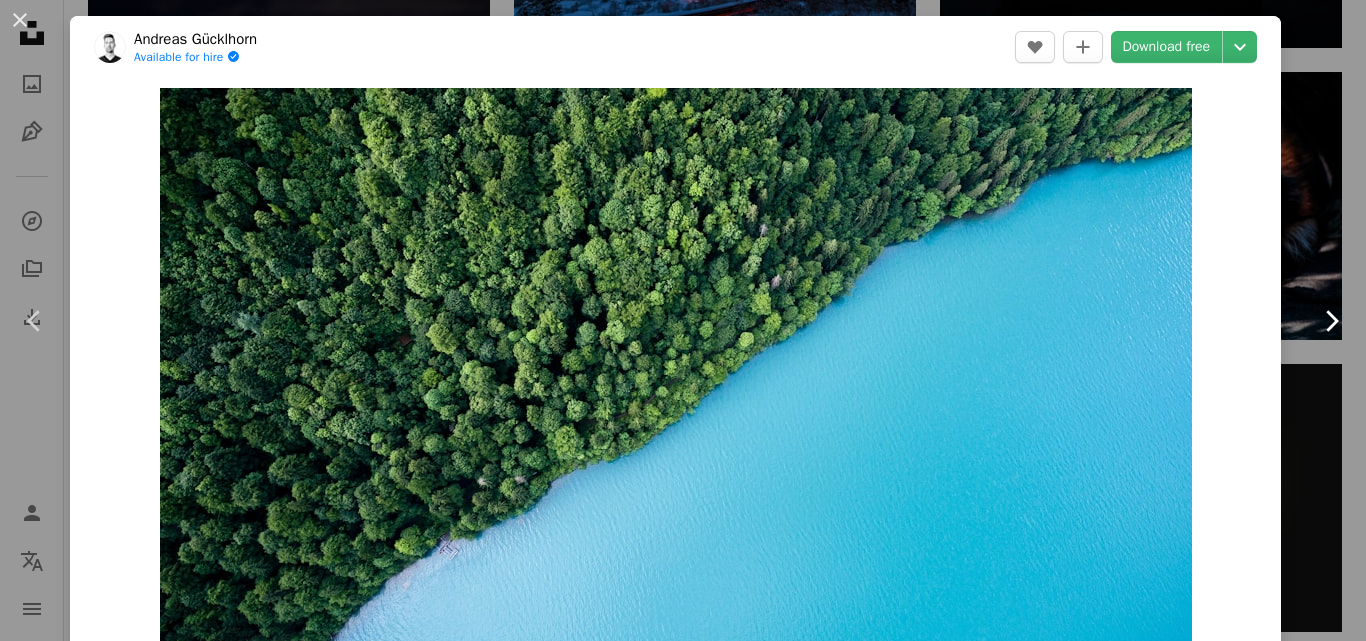 click on "Chevron right" 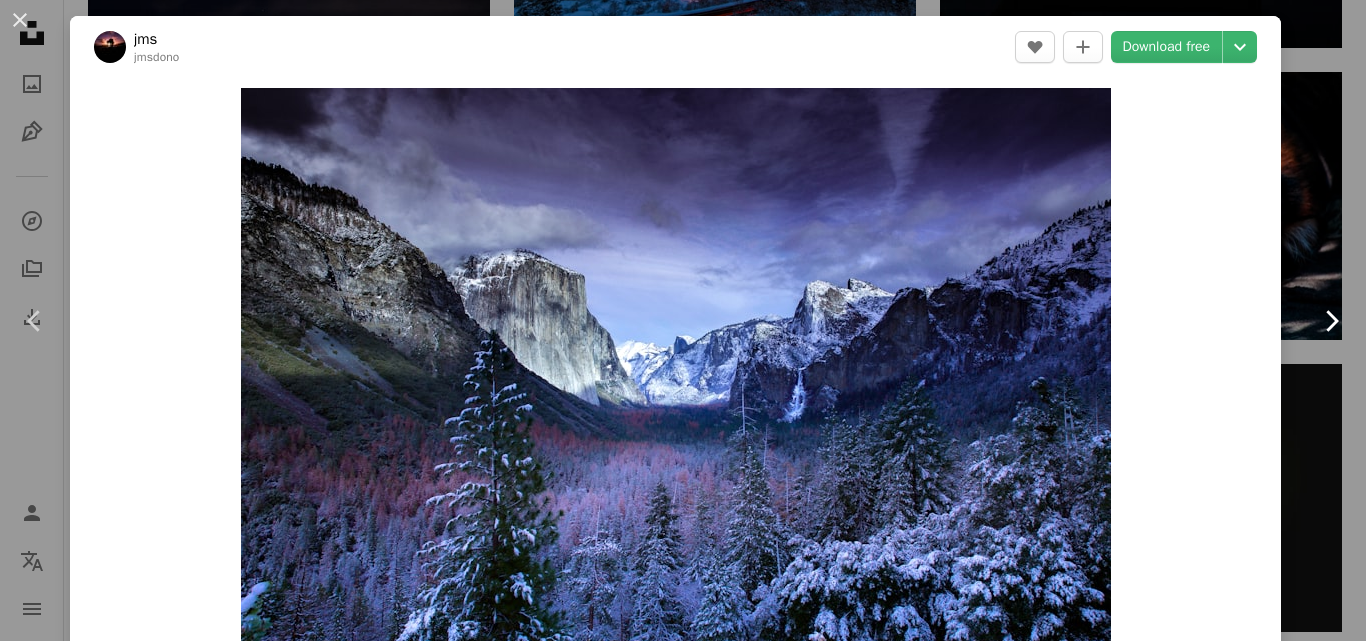 click on "Chevron right" 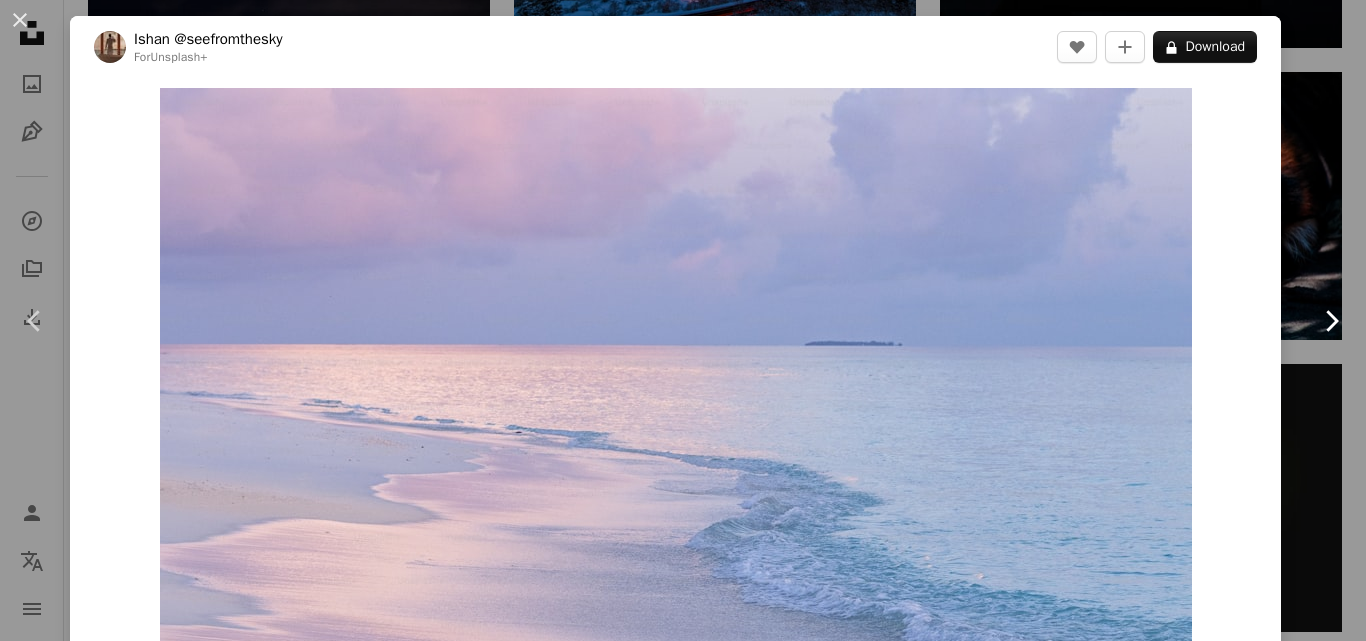 click on "Chevron right" 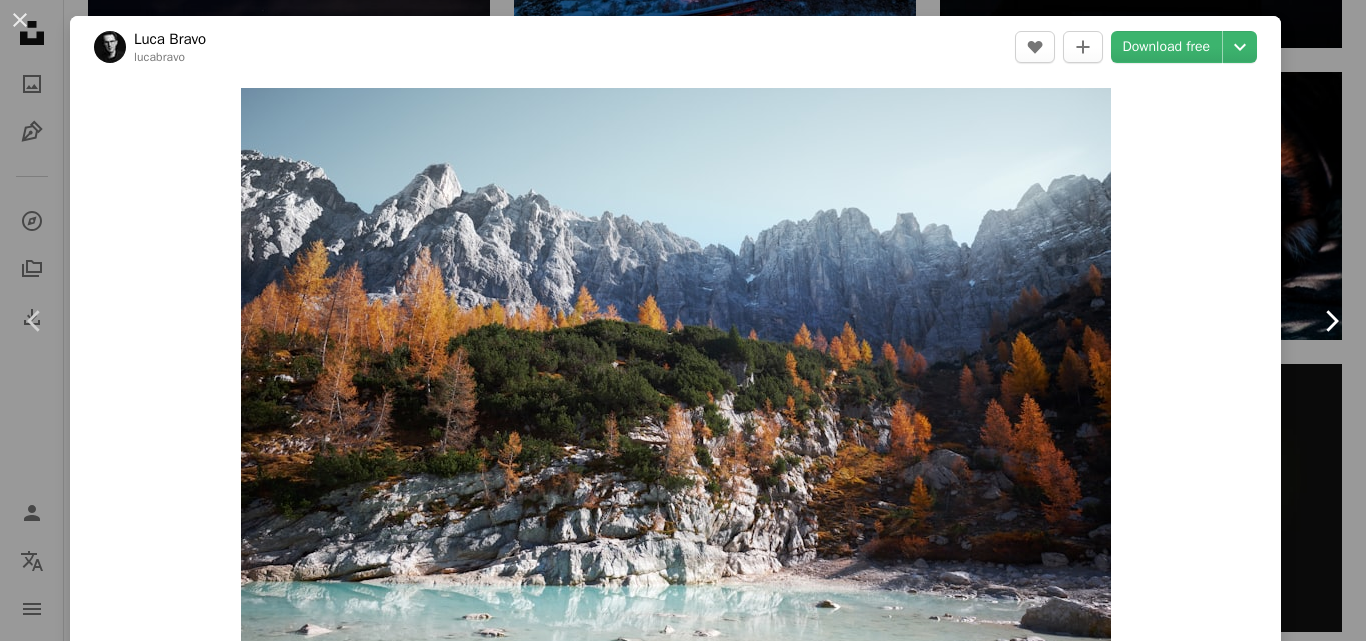 click on "Chevron right" 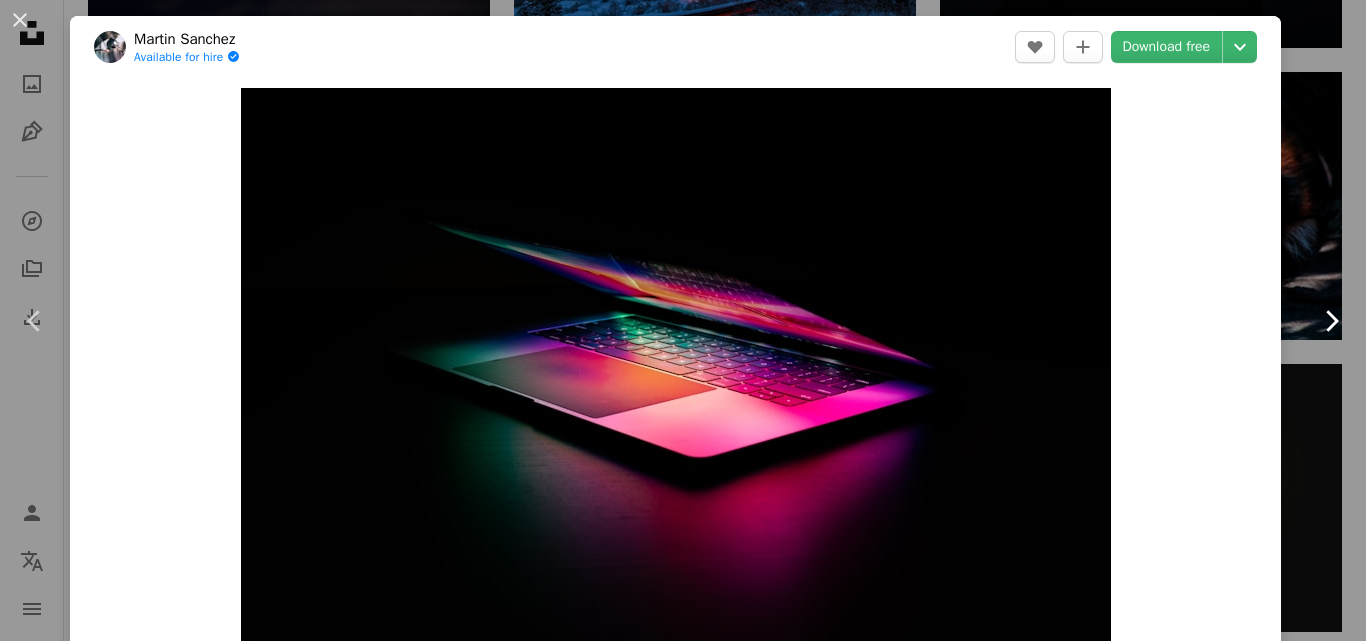 click on "Chevron right" 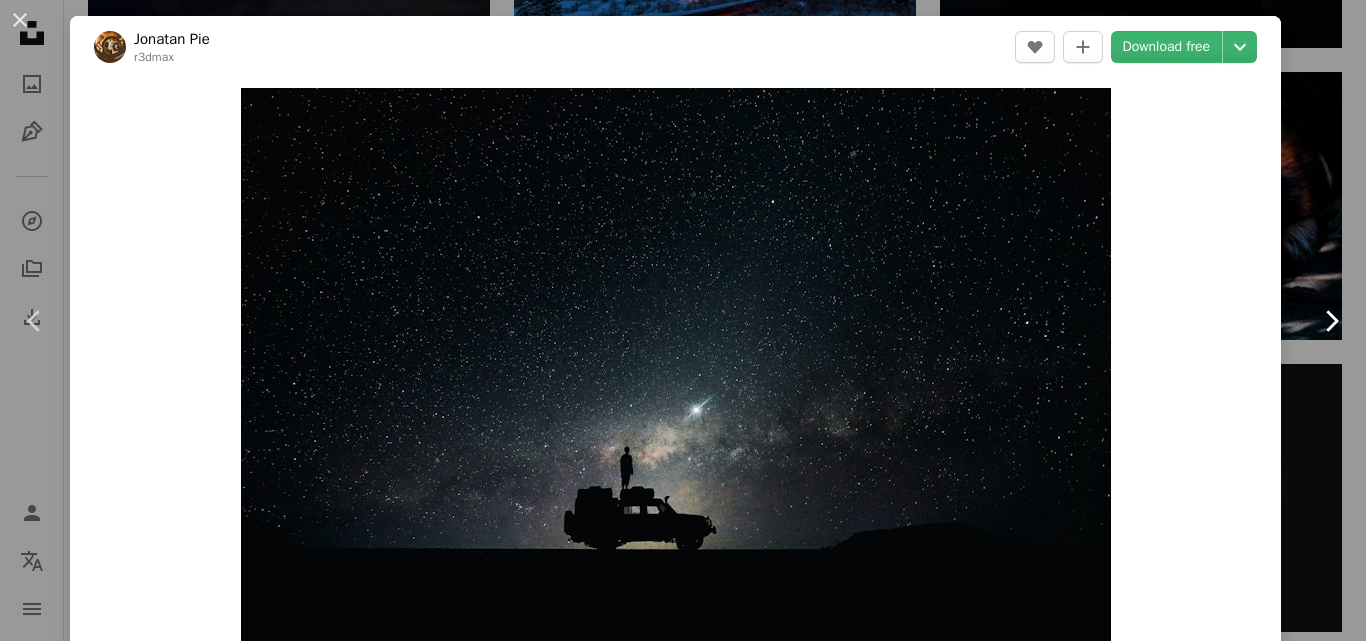 click on "Chevron right" 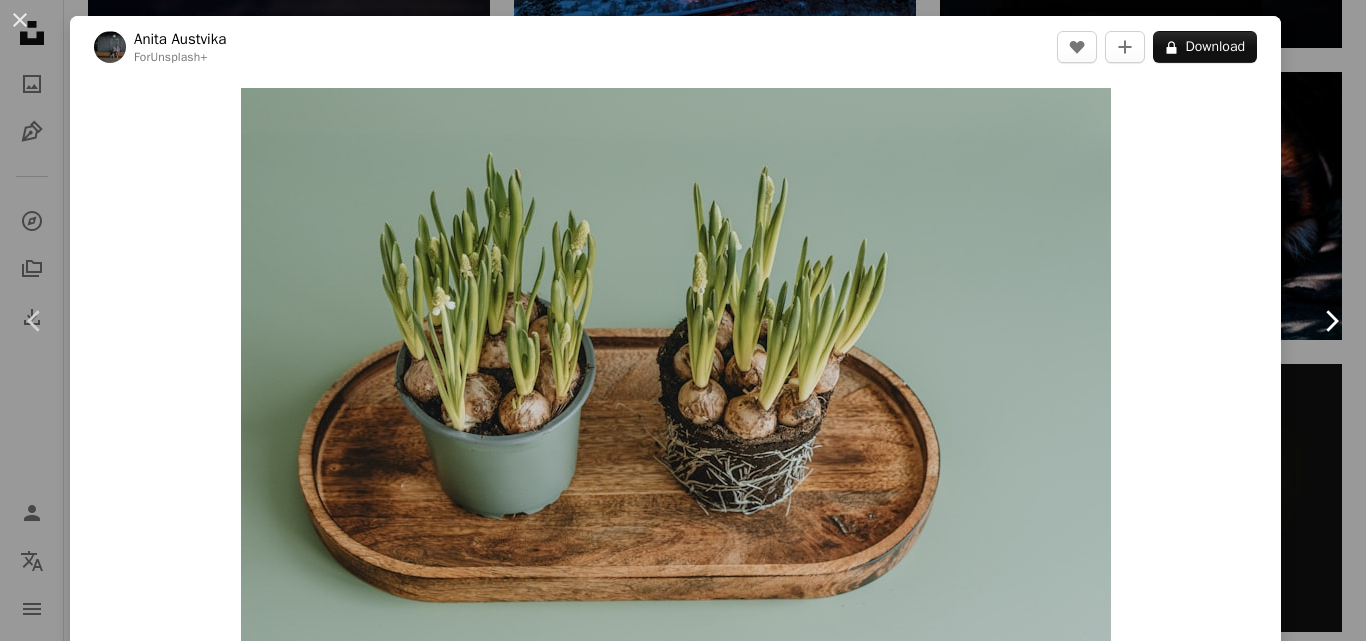 click 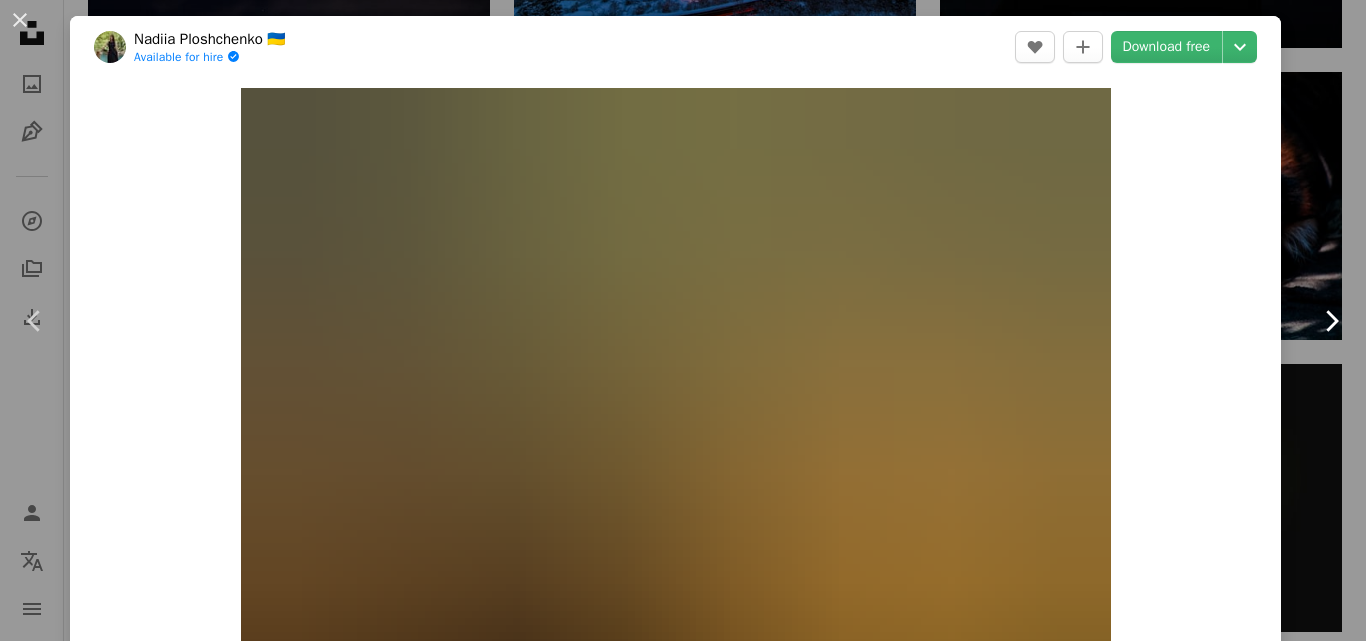 click on "Chevron right" 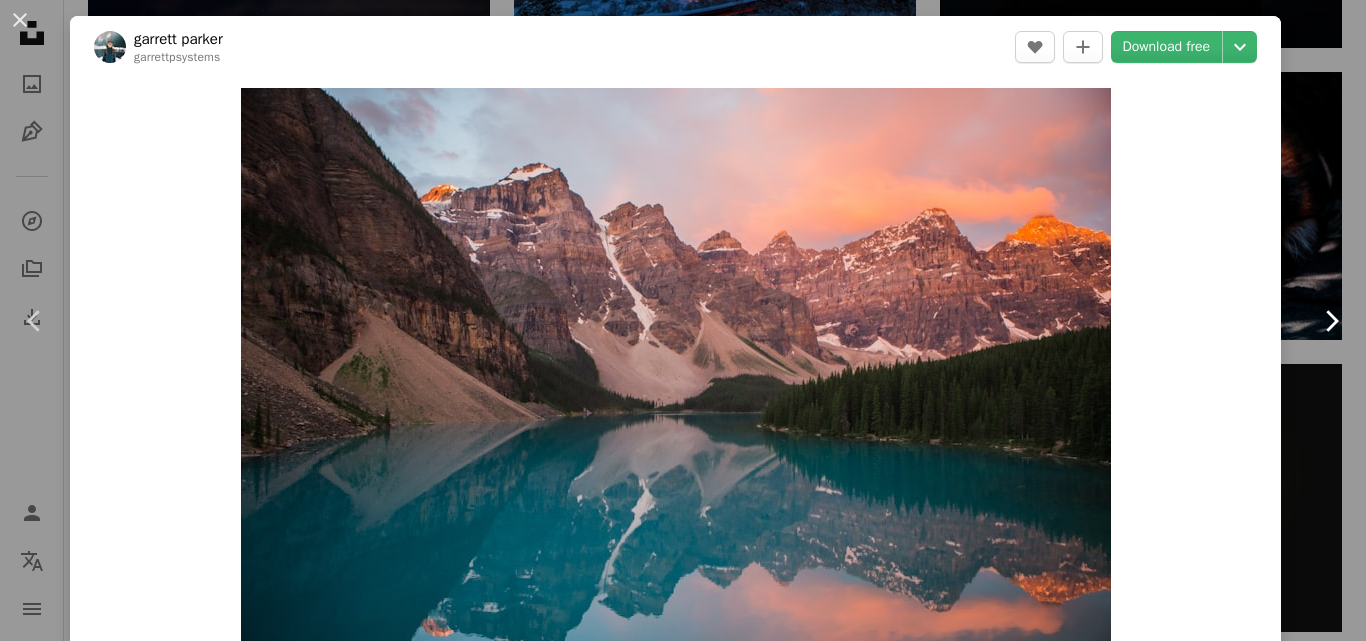 click on "Chevron right" 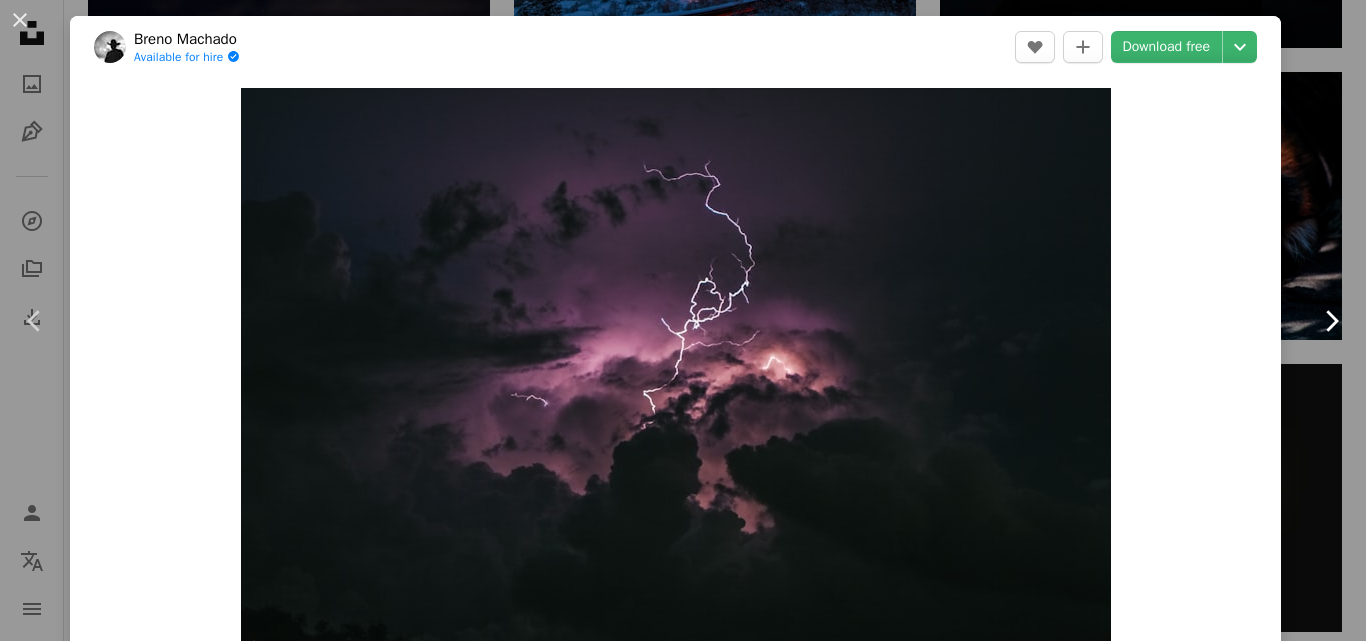 click on "Chevron right" 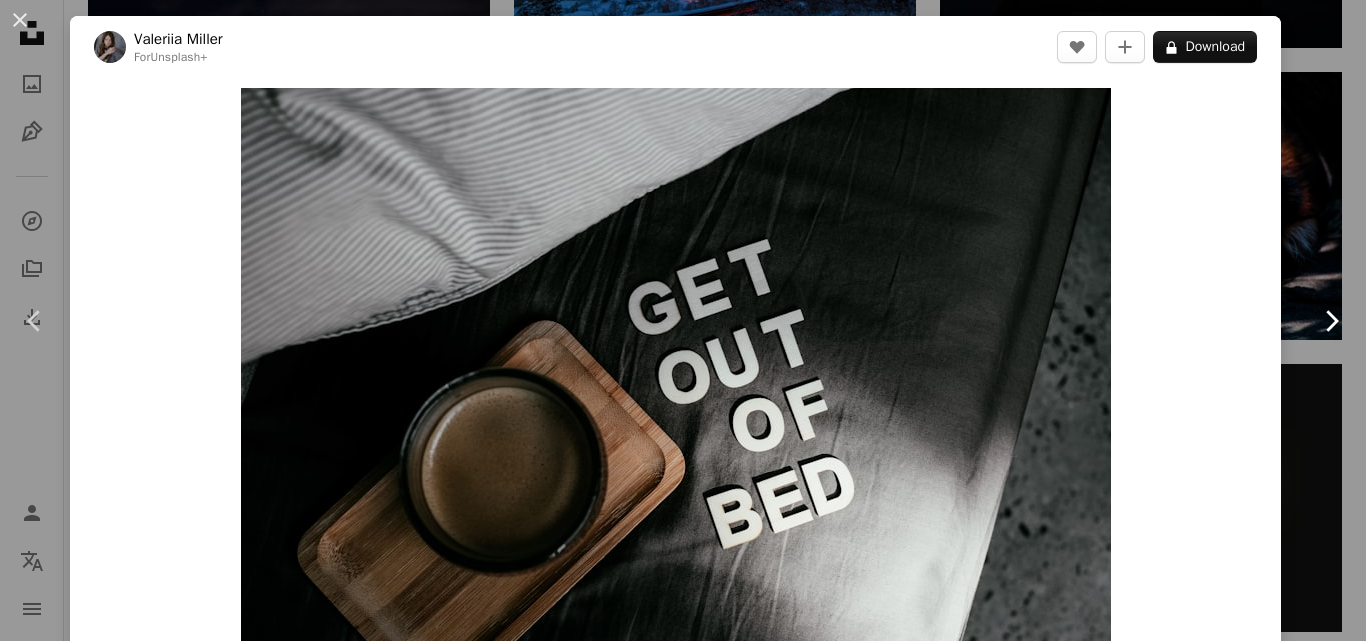 click on "Chevron right" 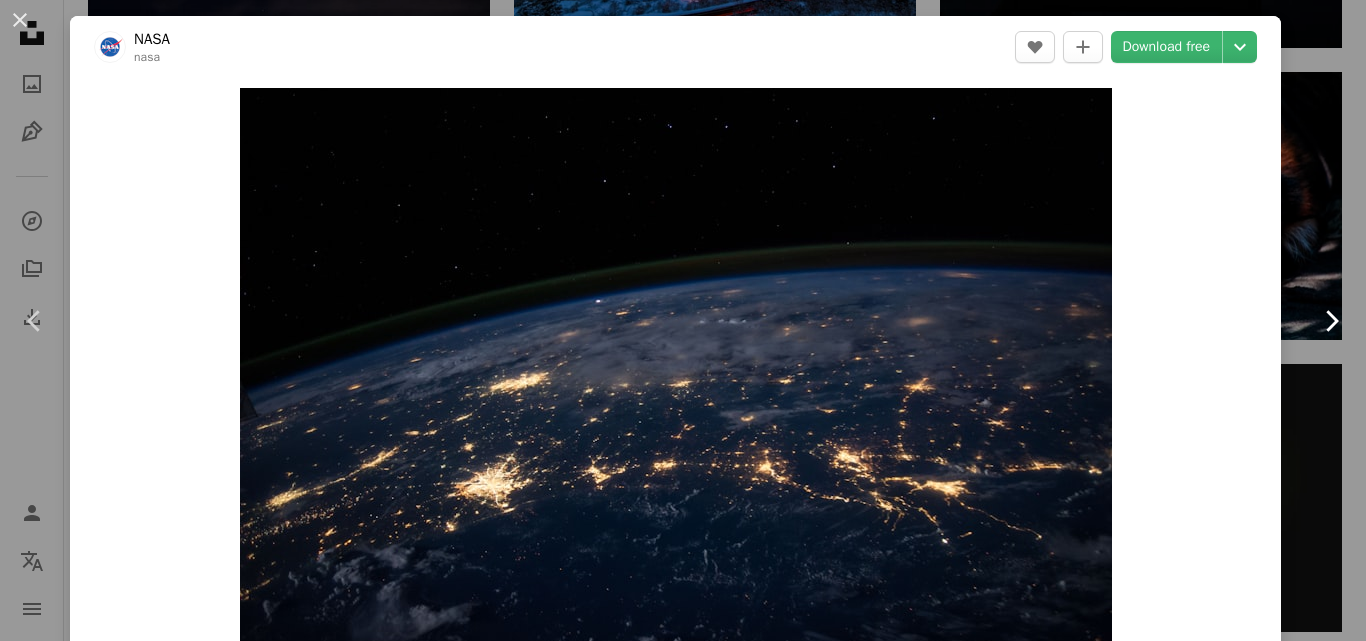click on "Chevron right" 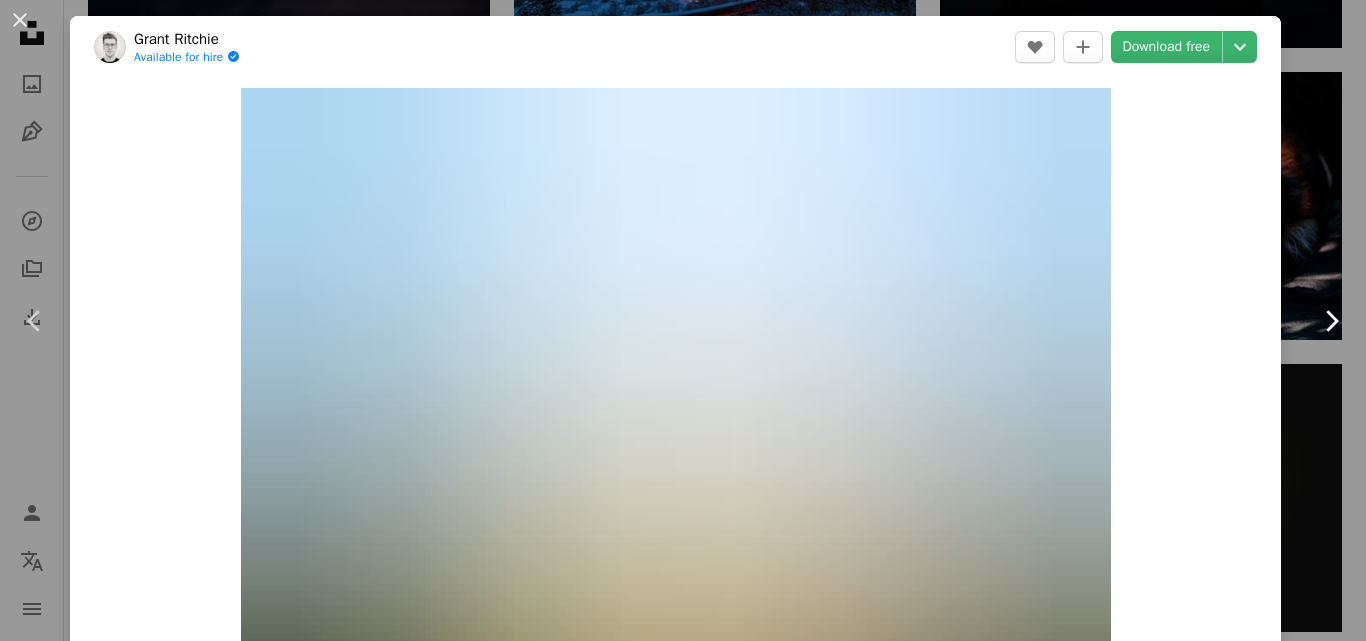 click on "Chevron right" 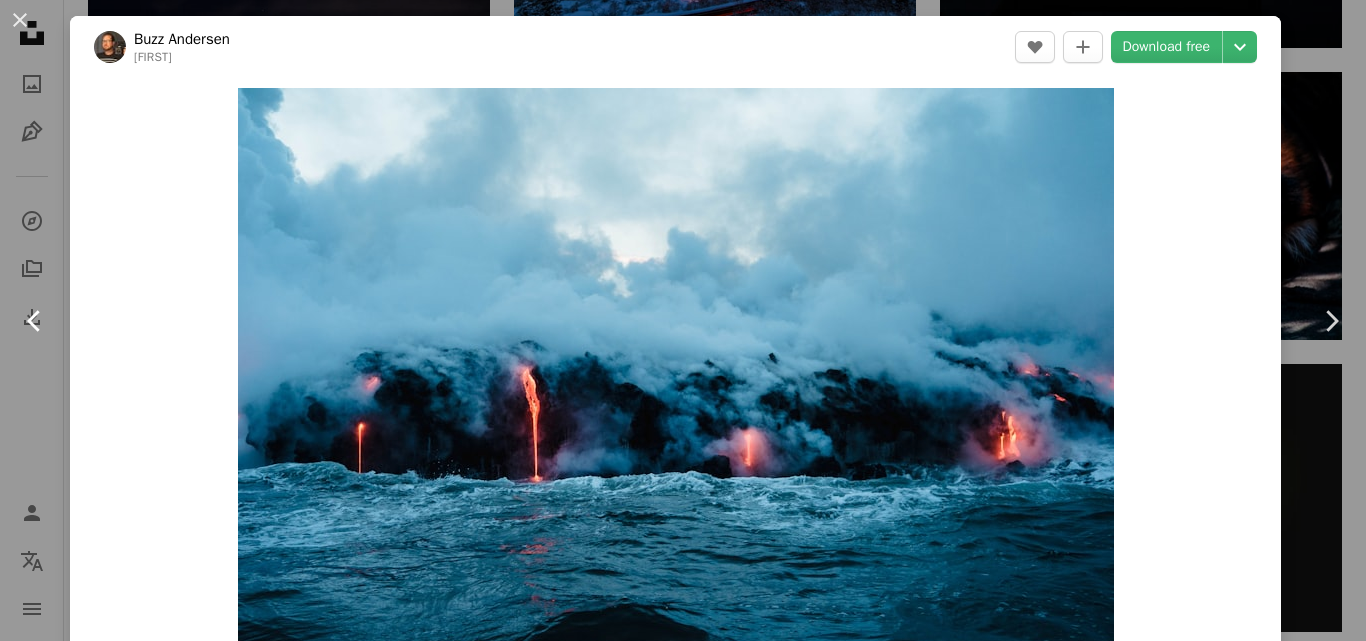 click on "Chevron left" 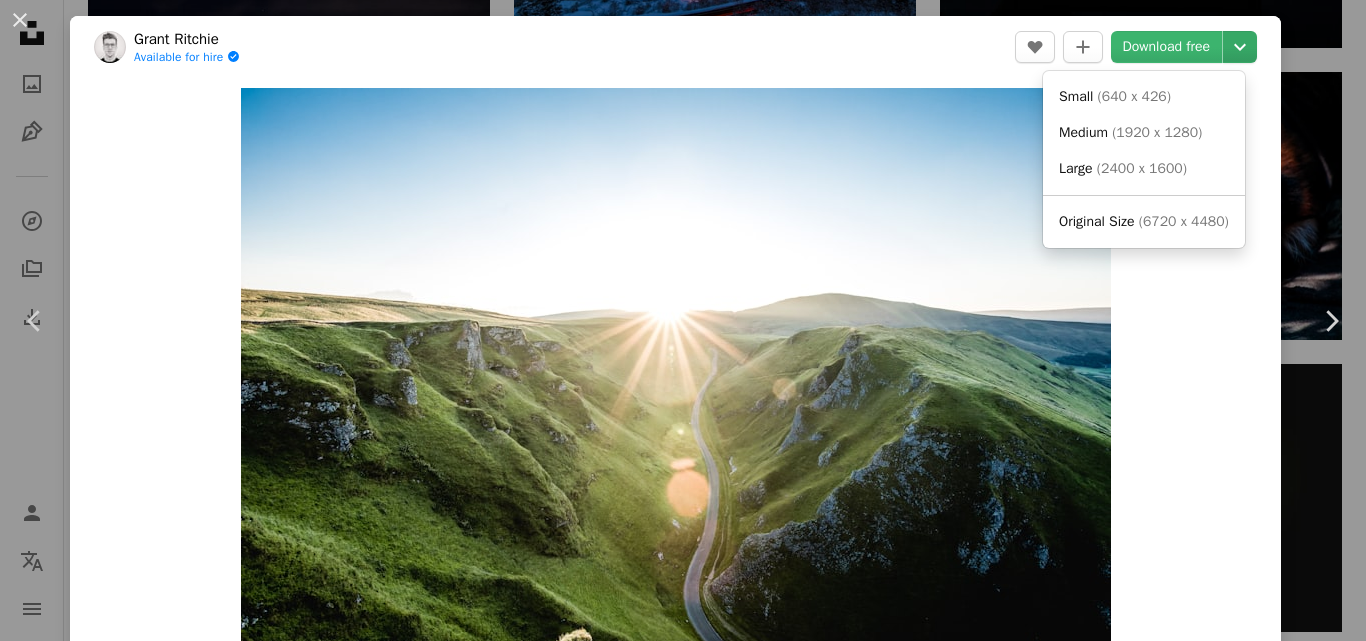 click 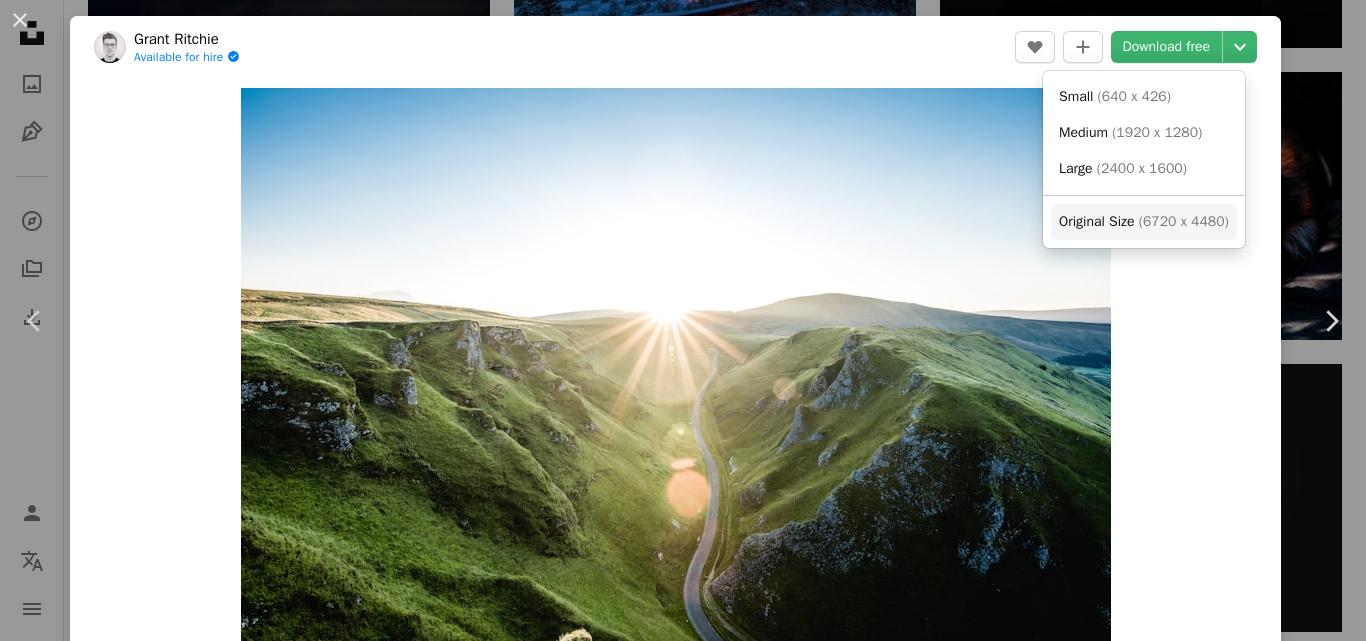 click on "( 6720 x 4480 )" at bounding box center [1184, 221] 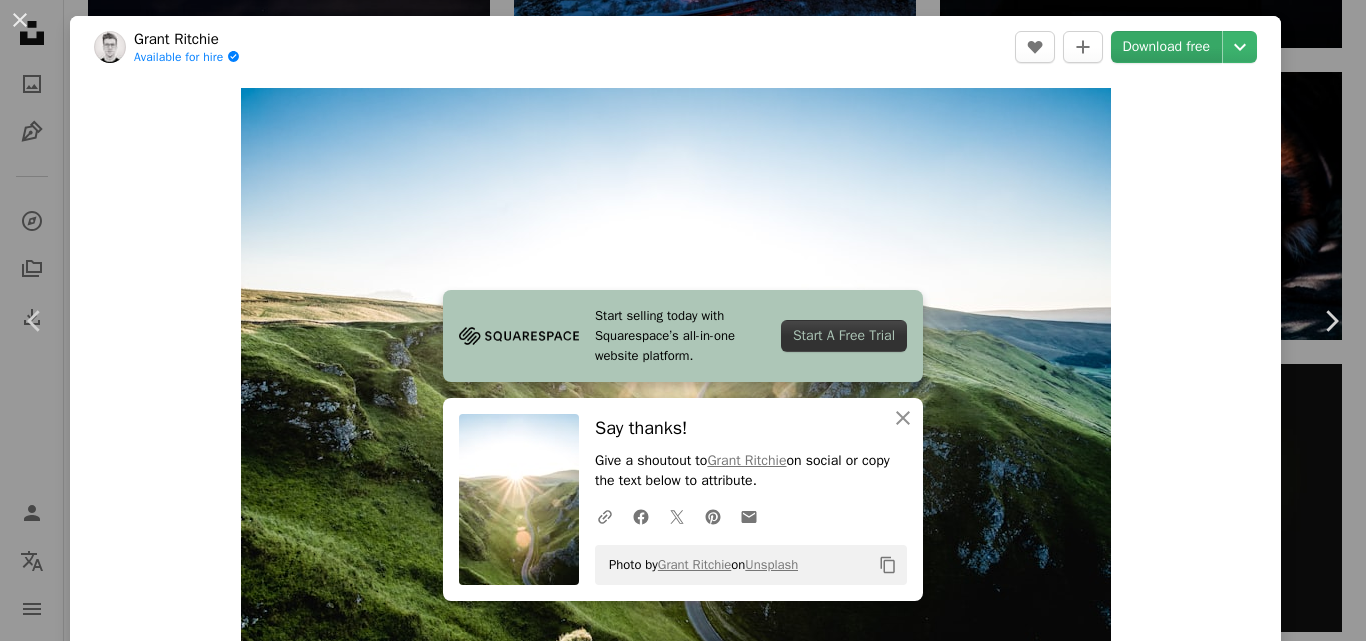 click on "Download free" at bounding box center (1167, 47) 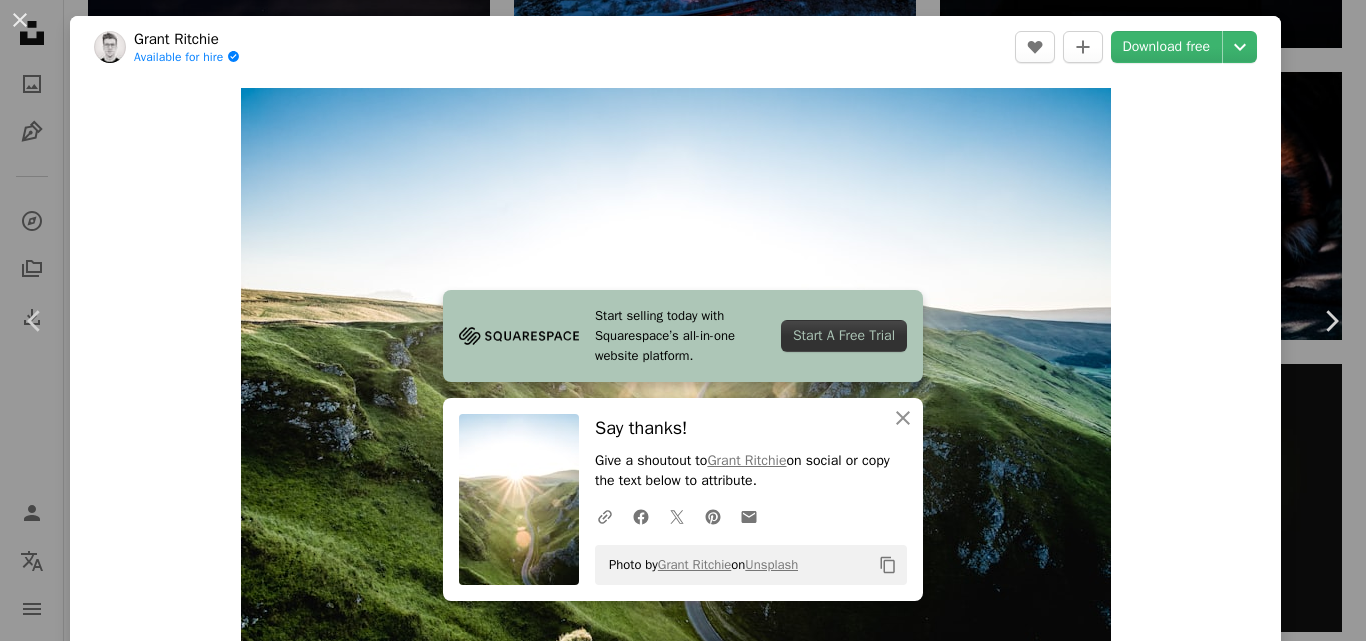 click on "A URL sharing icon (chains) Facebook icon X (formerly Twitter) icon Pinterest icon An envelope Photo by [NAME] on Unsplash
Copy content [NAME] oulashin A heart A plus sign Download free Chevron down Zoom in Views 59,084,281 Downloads 750,214 Featured in Photos , Nature , Wallpapers A forward-right arrow Share Info icon Info More Actions I remember seeing a picture like this a long time ago. I knew at that point that I would have to go and experience it for myself one day. After some research, it turns out that if you wait until the end of the Summer the sun sets right at the top of the valley resulting in this magnificent sunset!
I still feel like the picture doesn’t even do it justice! Read more Safety" at bounding box center (683, 320) 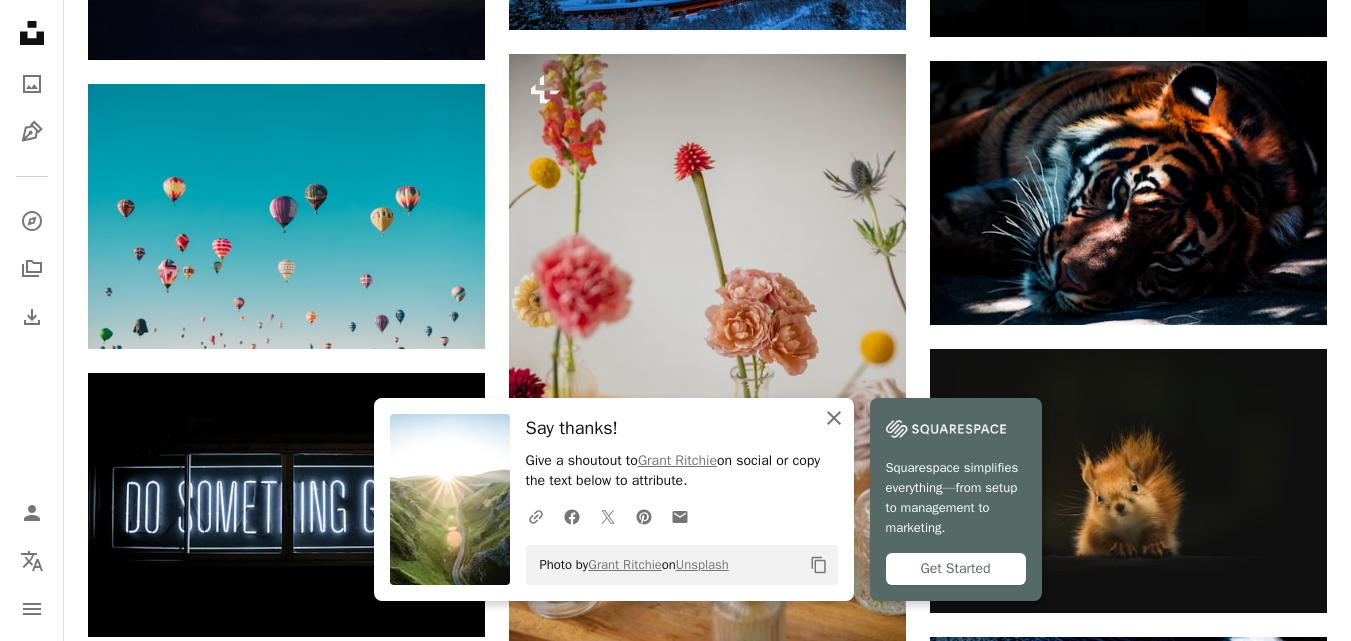 click on "An X shape" 